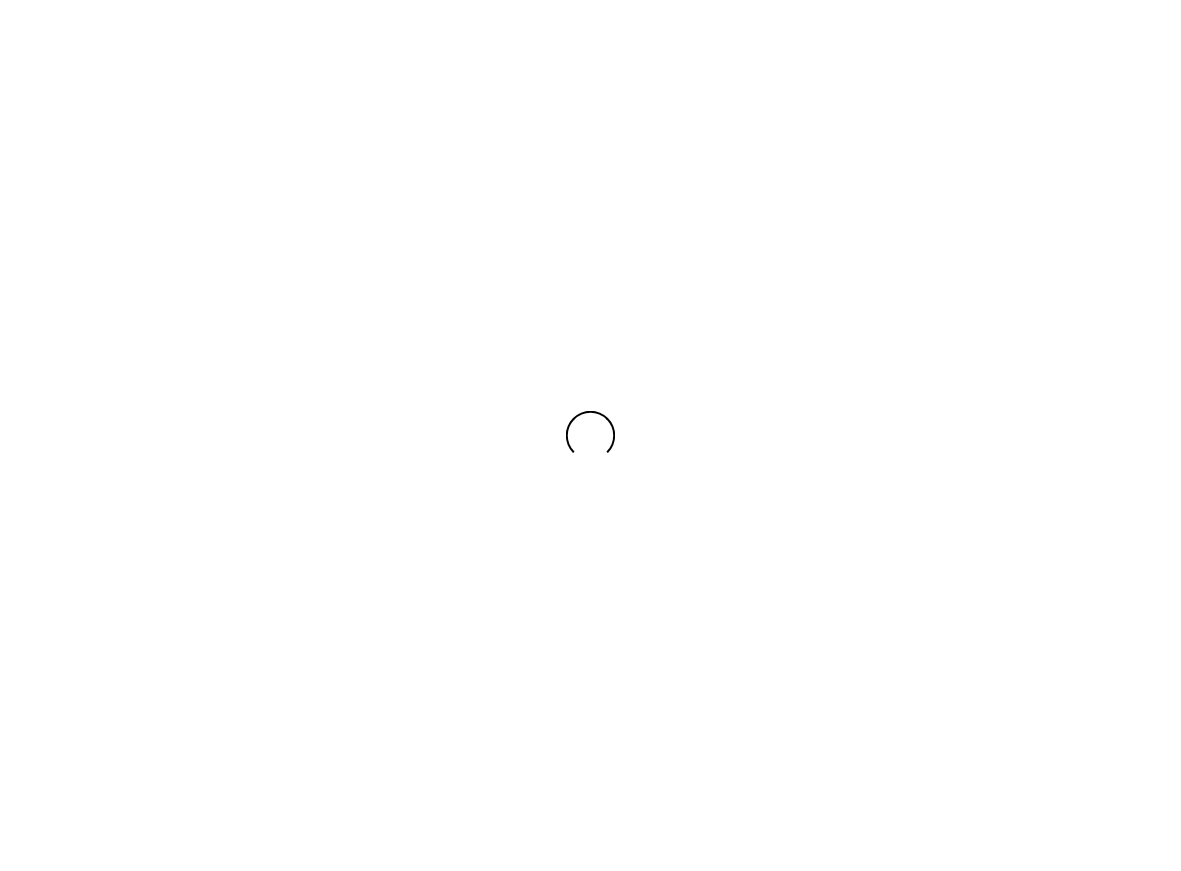 scroll, scrollTop: 0, scrollLeft: 0, axis: both 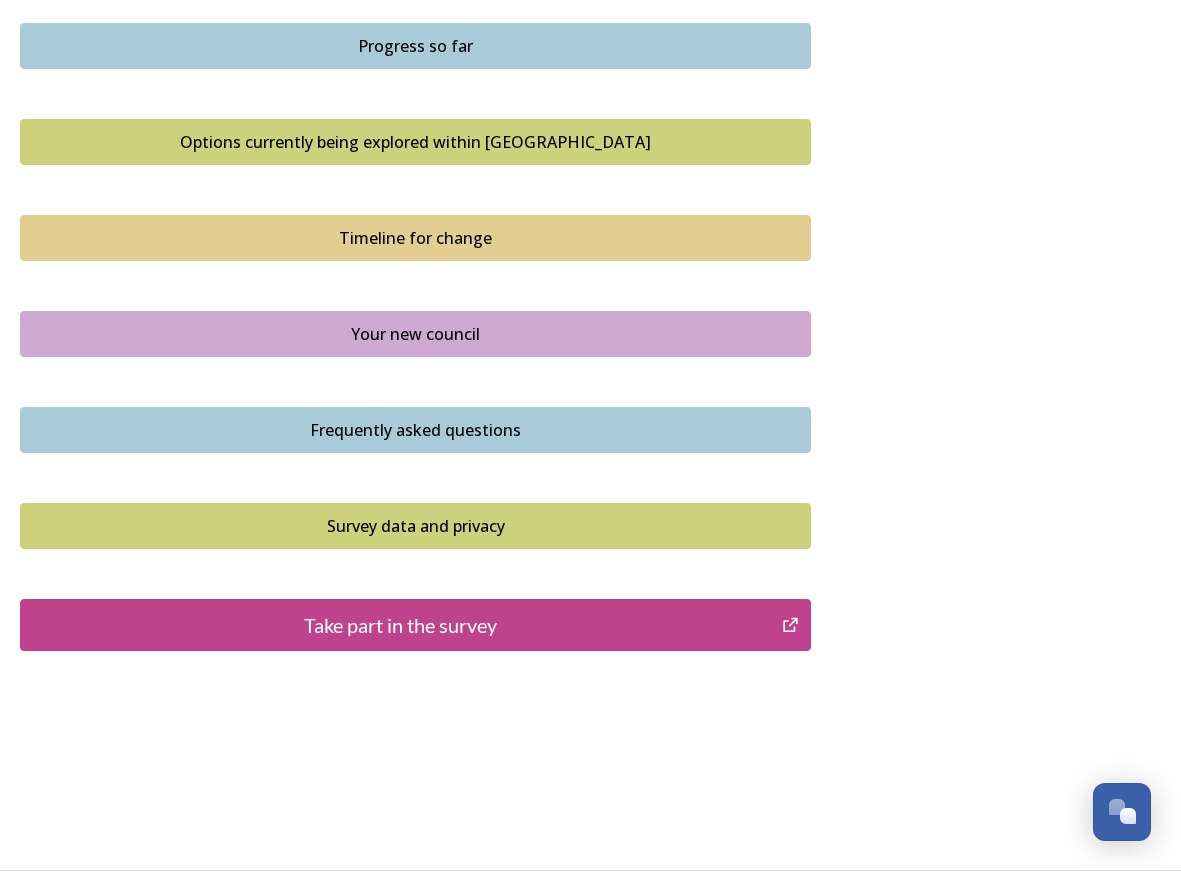 click on "Take part in the survey" at bounding box center [401, 625] 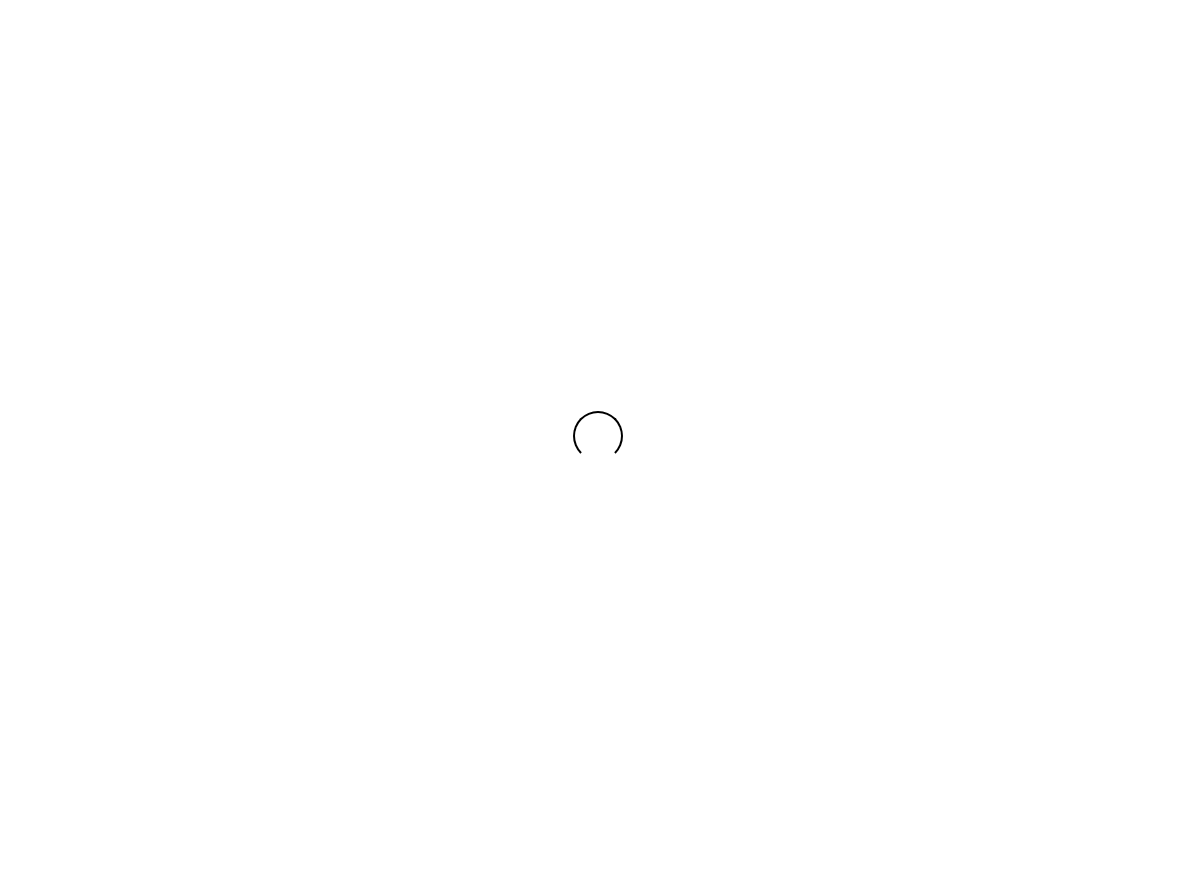 scroll, scrollTop: 0, scrollLeft: 0, axis: both 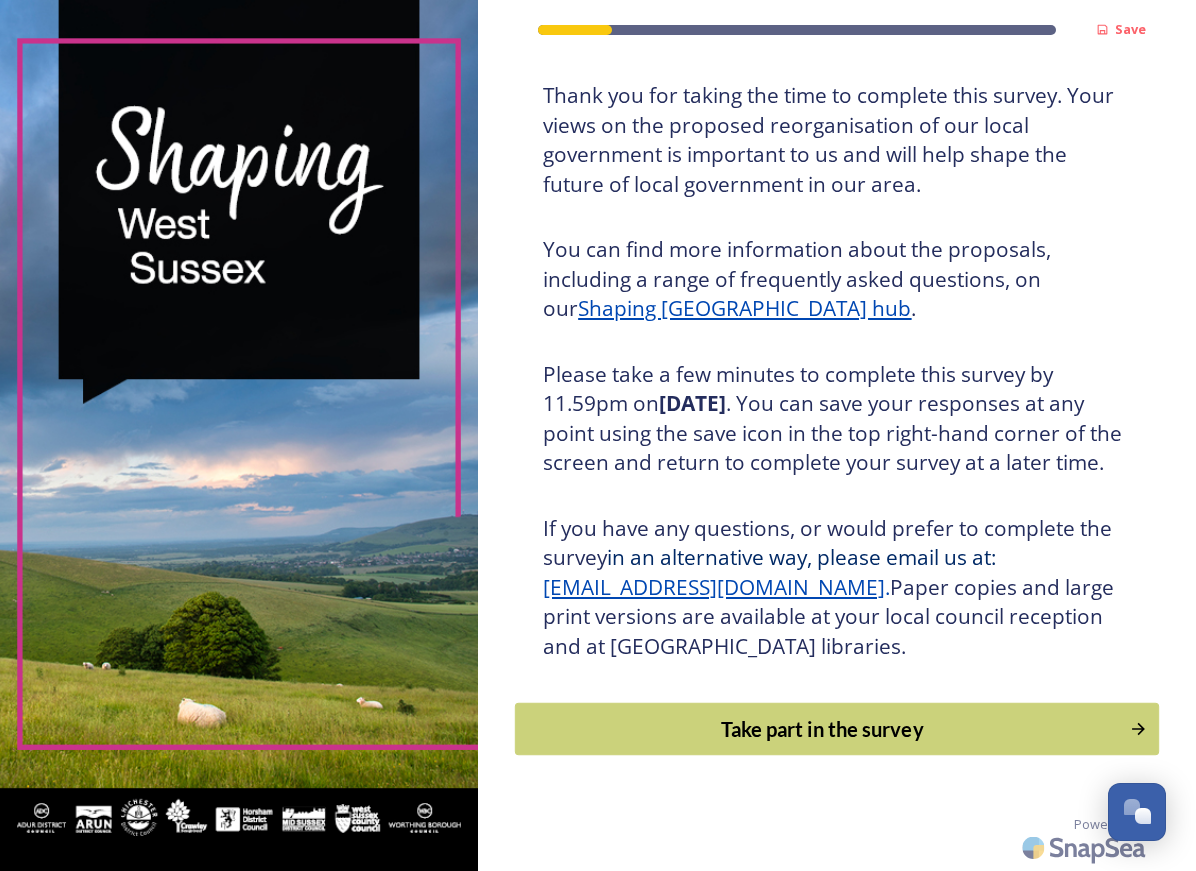 click on "Take part in the survey" at bounding box center [822, 729] 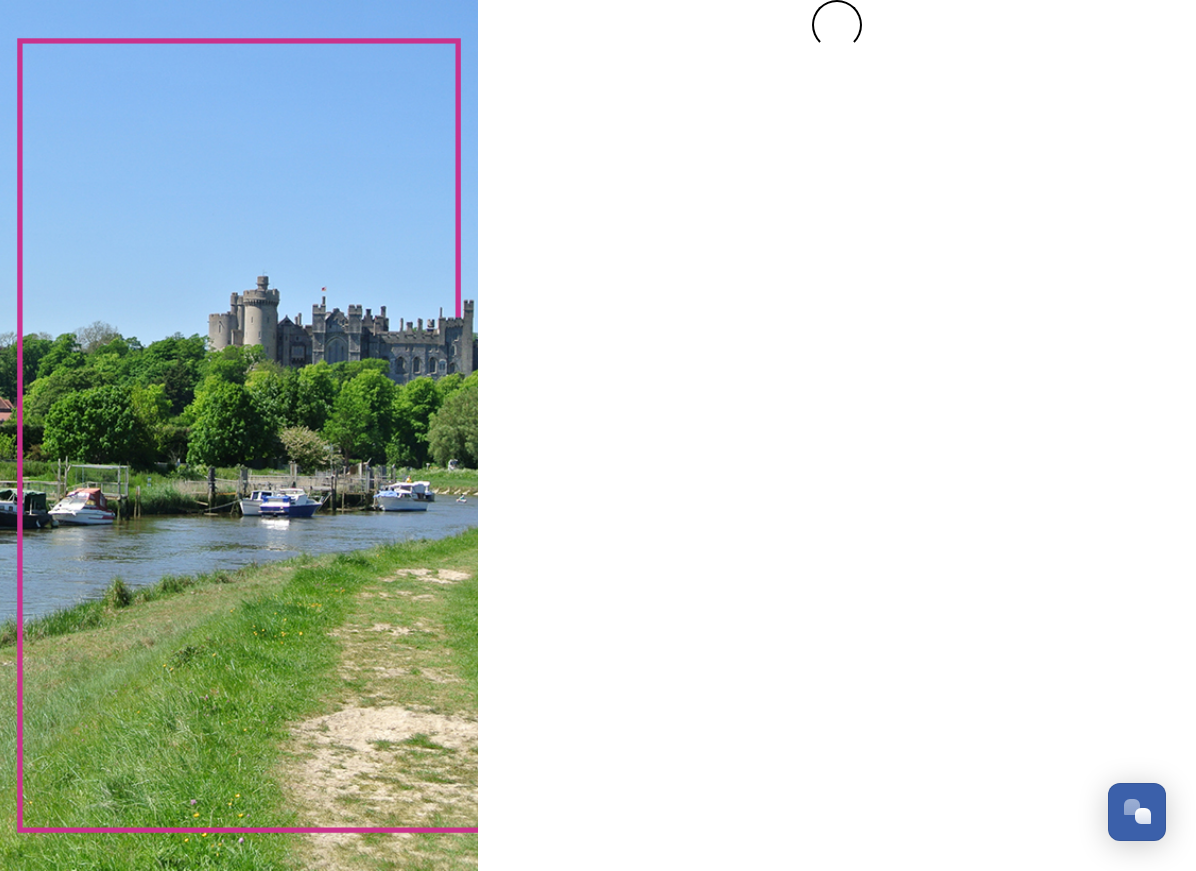 scroll, scrollTop: 0, scrollLeft: 0, axis: both 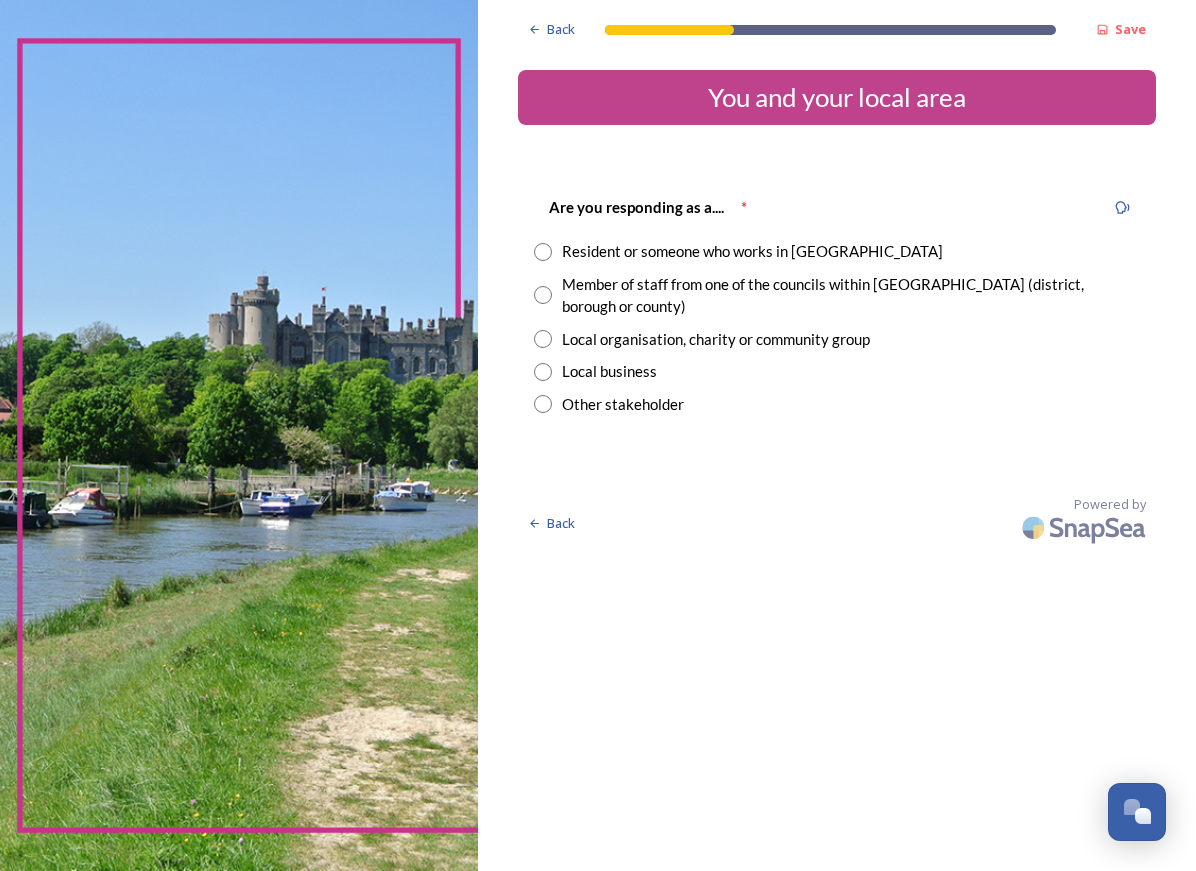 click at bounding box center (543, 252) 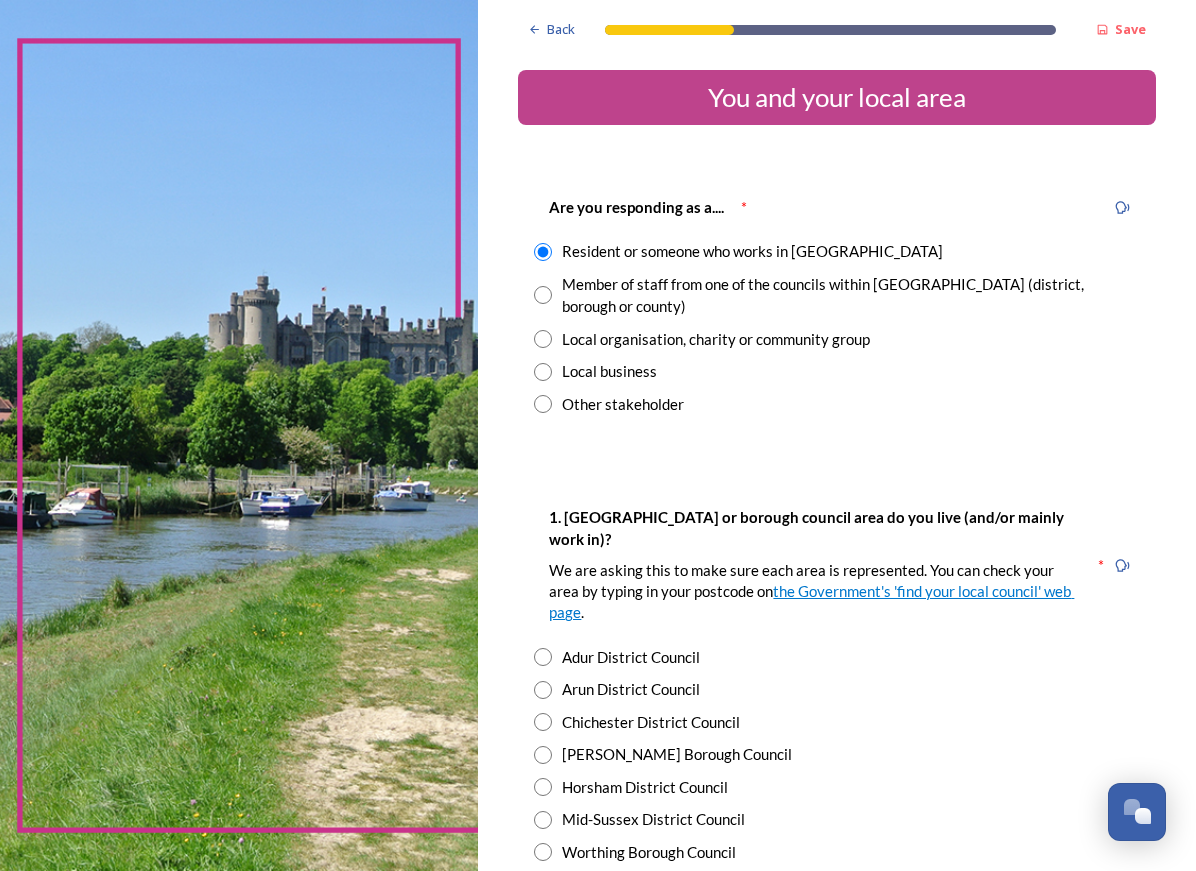 click at bounding box center [543, 852] 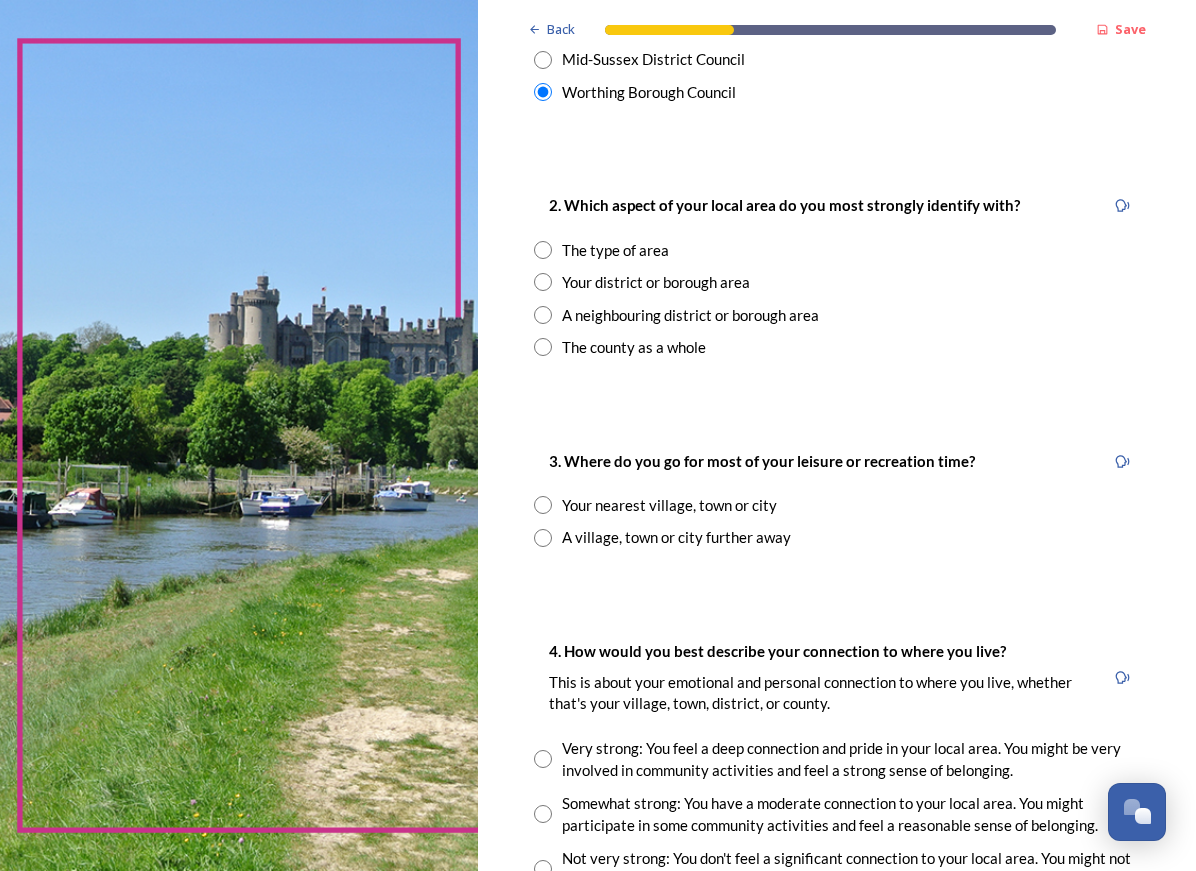 scroll, scrollTop: 765, scrollLeft: 0, axis: vertical 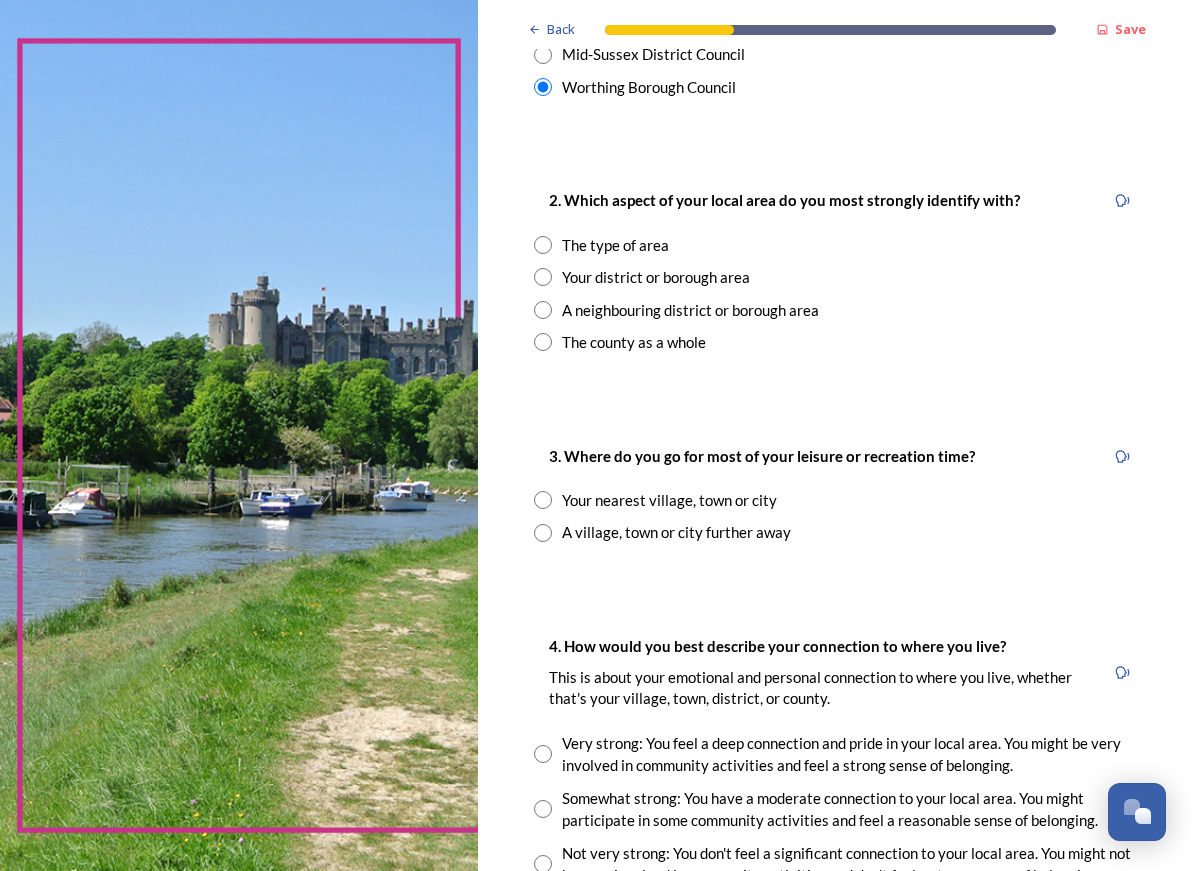 click at bounding box center [543, 277] 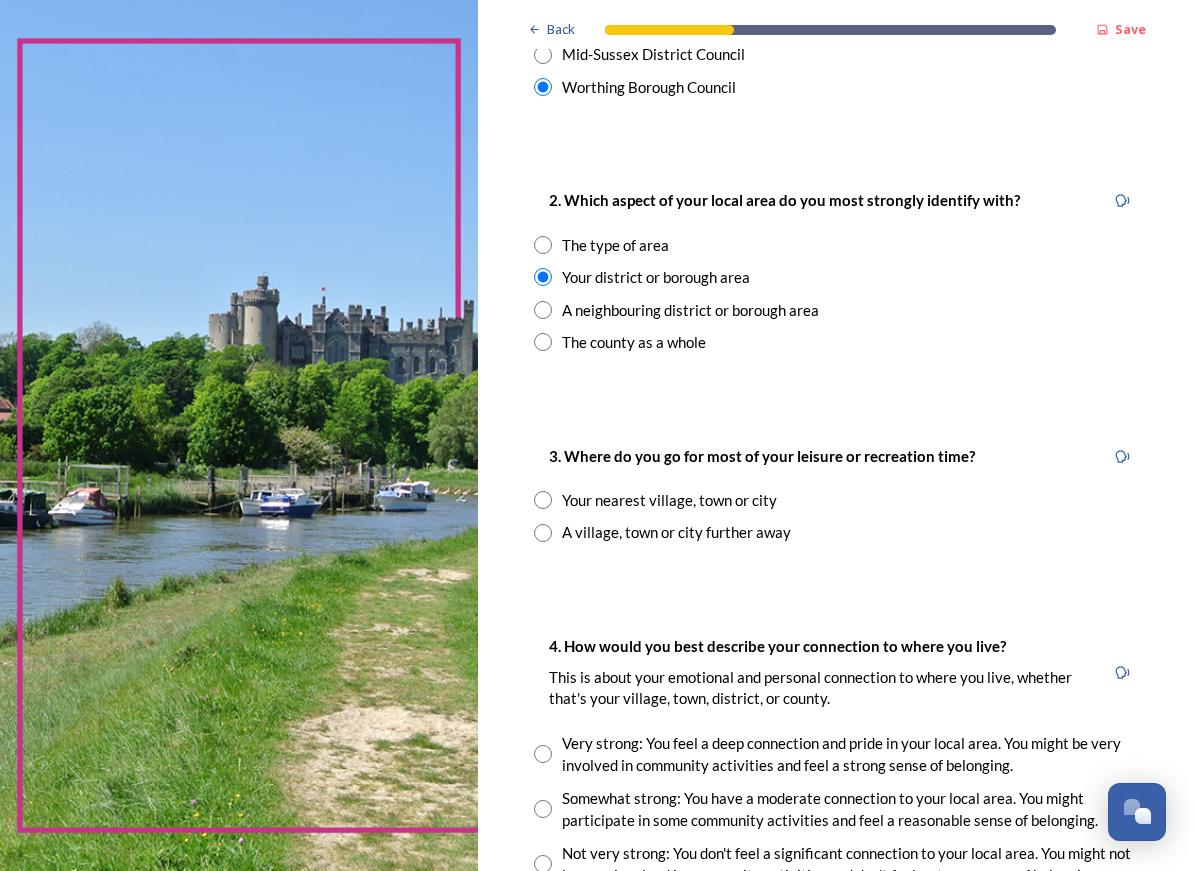 click at bounding box center [543, 500] 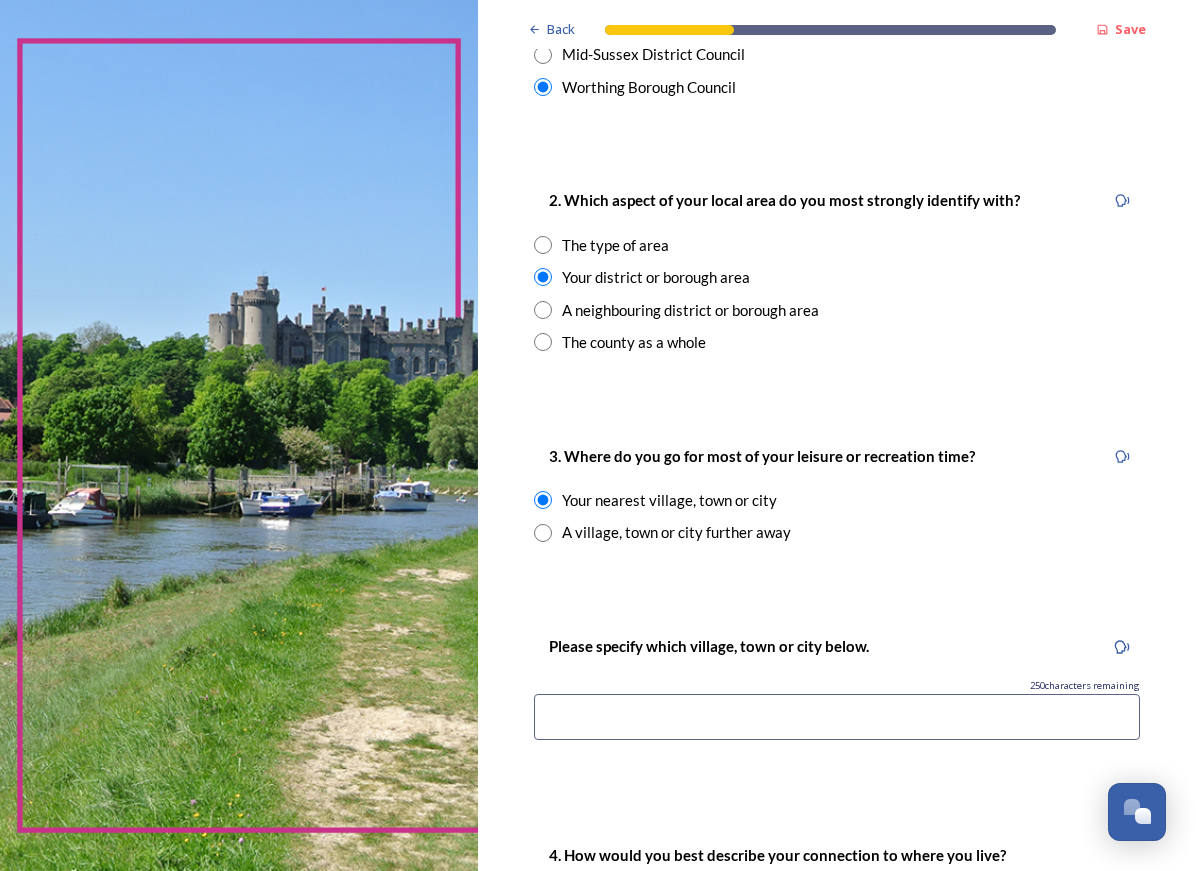 click at bounding box center (837, 717) 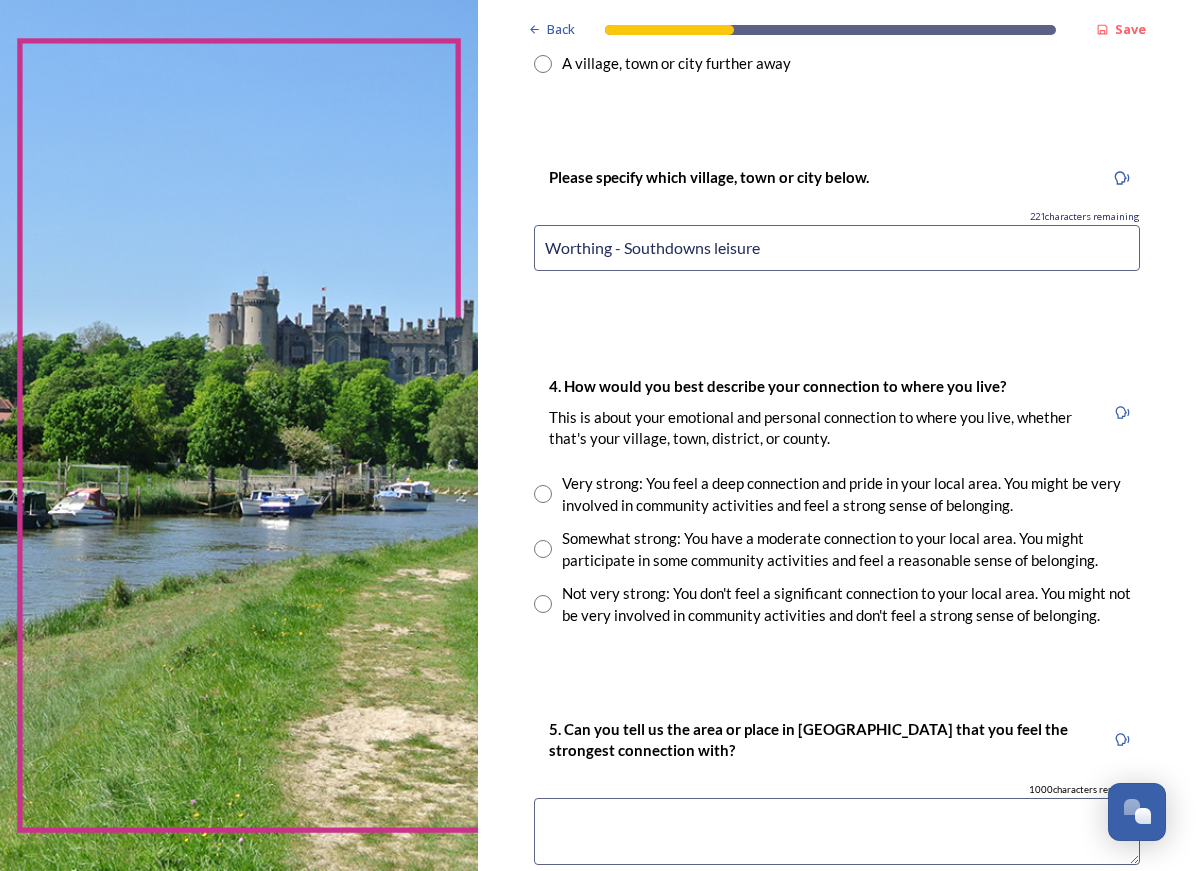 scroll, scrollTop: 1240, scrollLeft: 0, axis: vertical 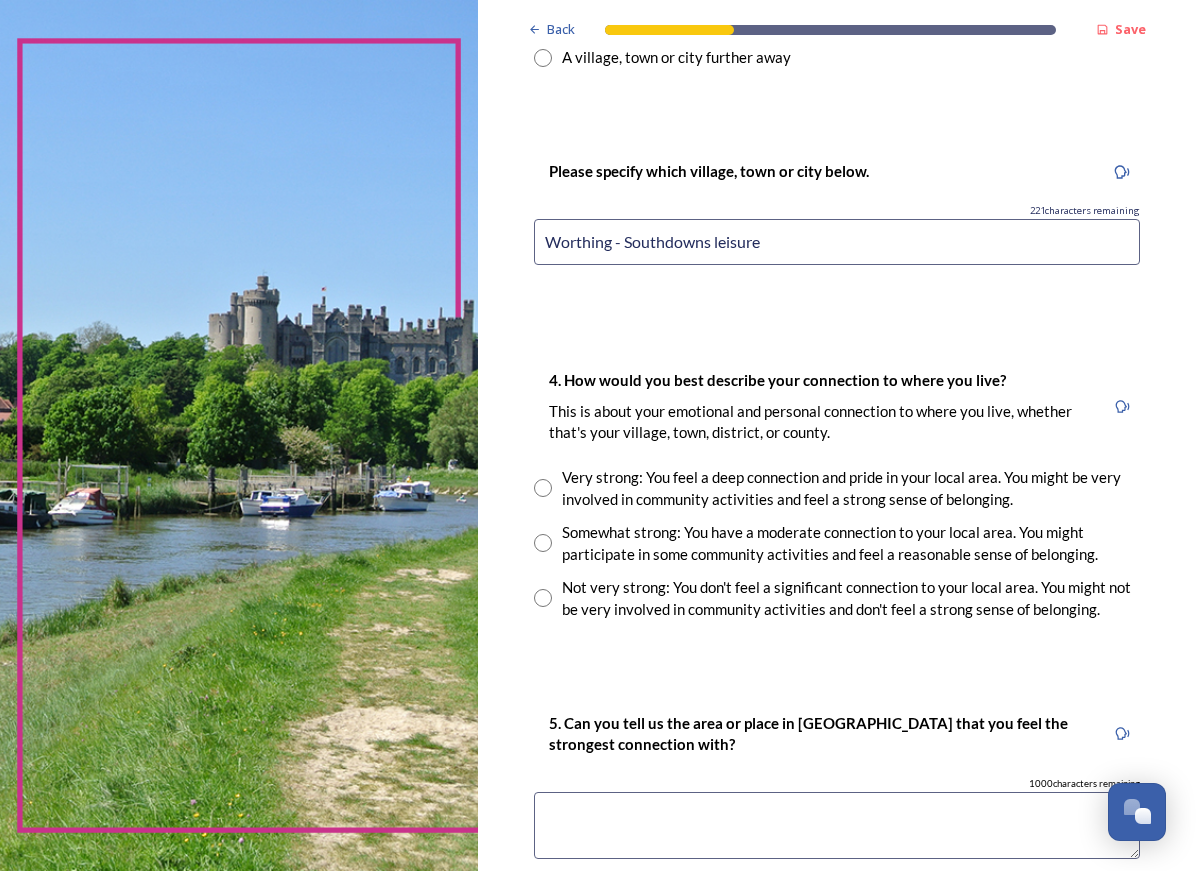 type on "Worthing - Southdowns leisure" 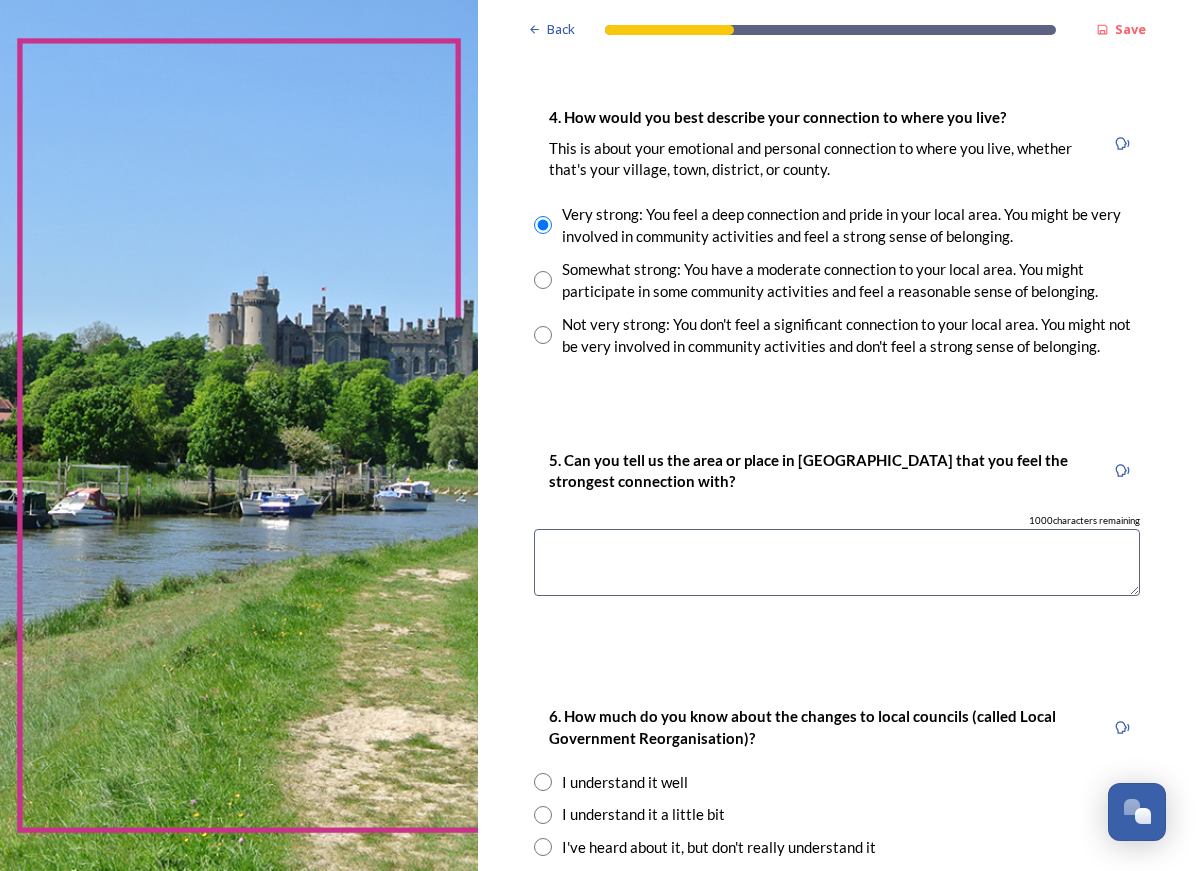 scroll, scrollTop: 1512, scrollLeft: 0, axis: vertical 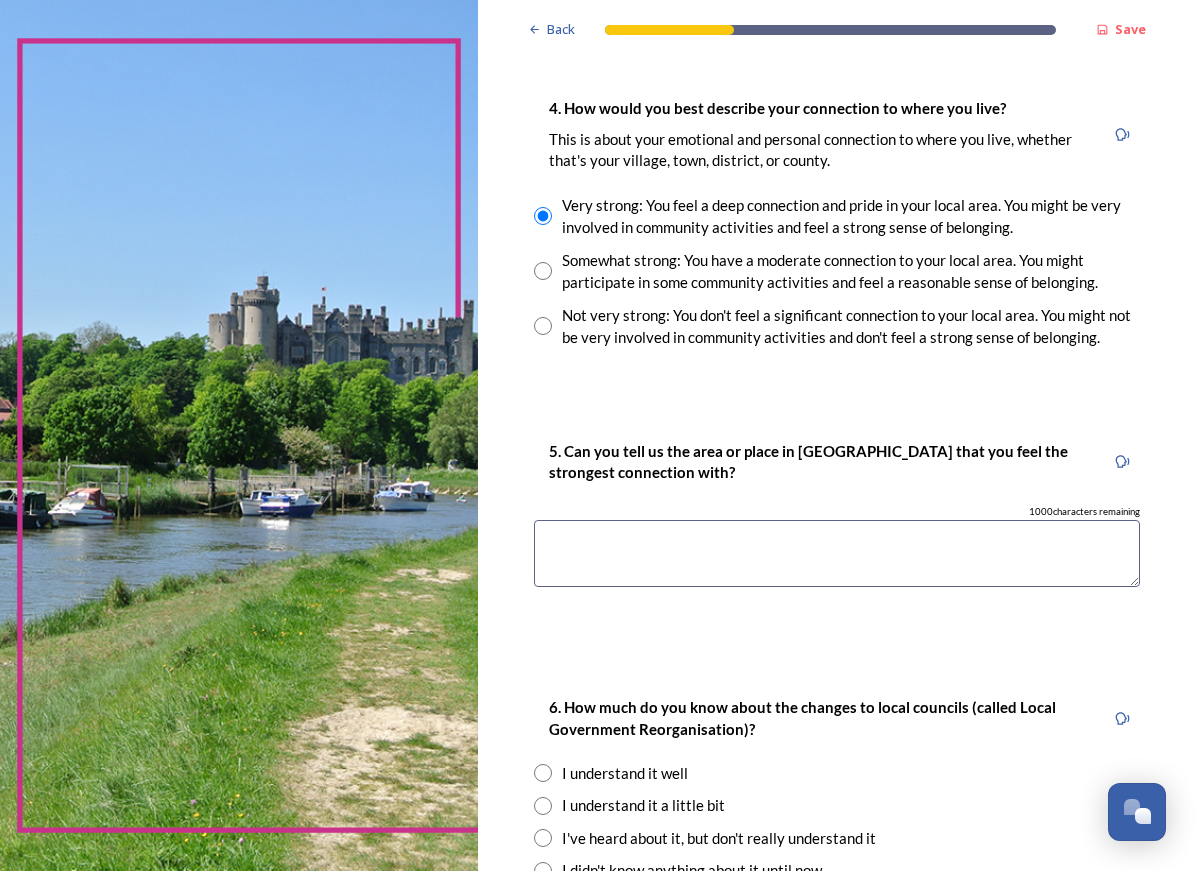 click at bounding box center (837, 553) 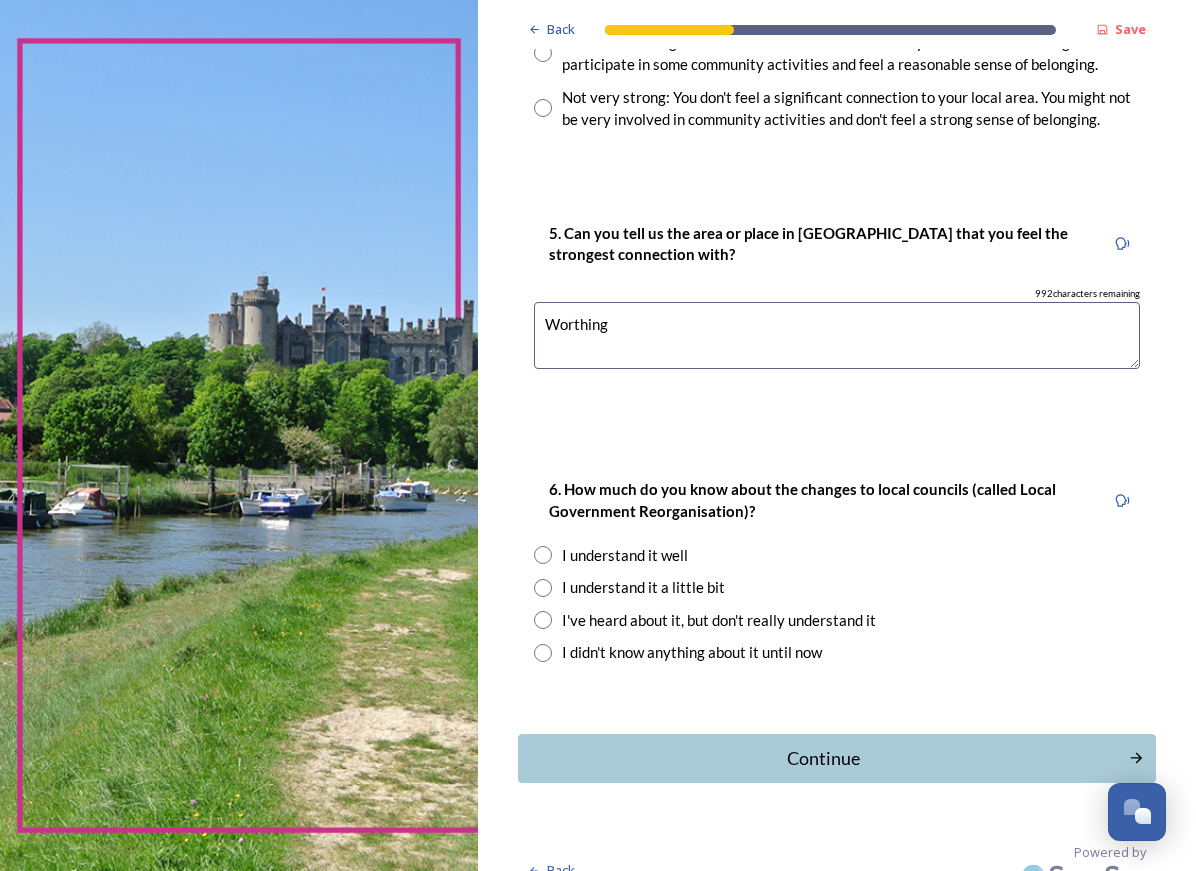 scroll, scrollTop: 1737, scrollLeft: 0, axis: vertical 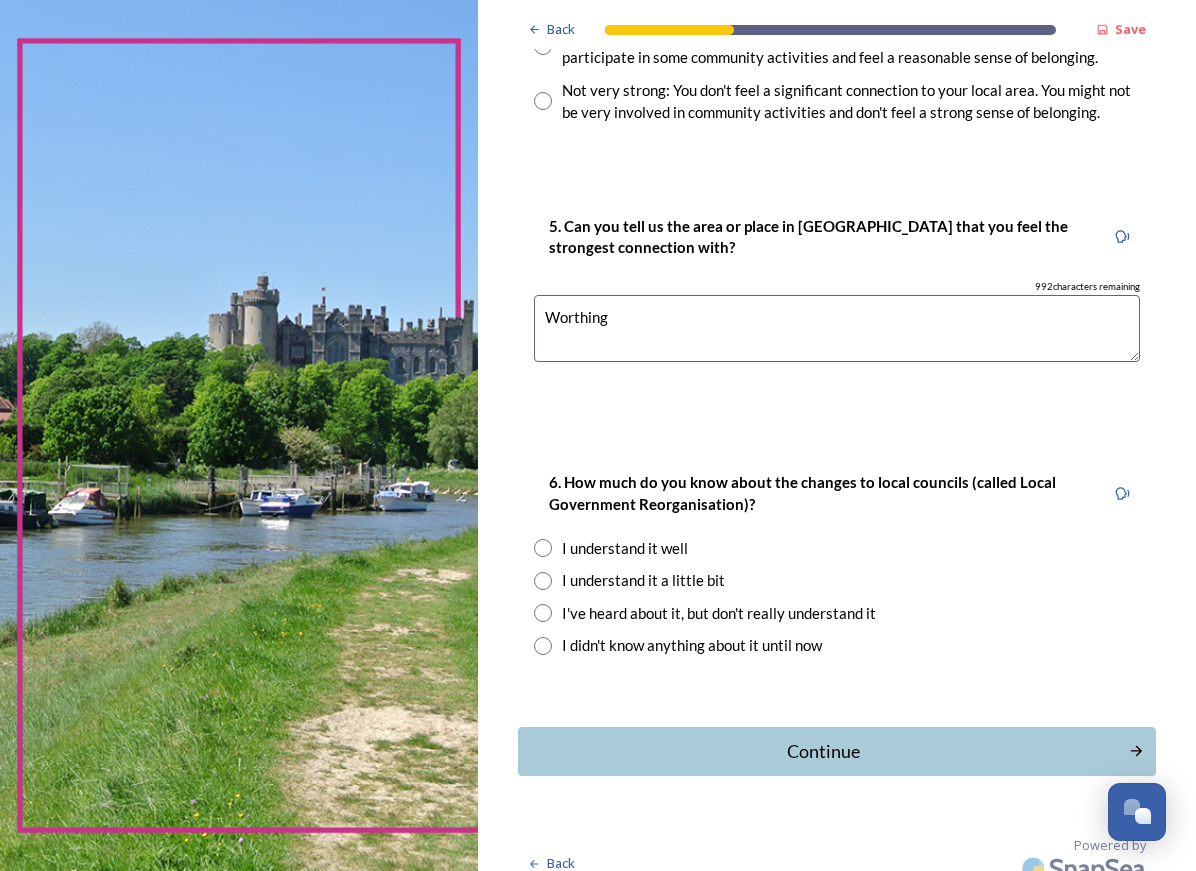 type on "Worthing" 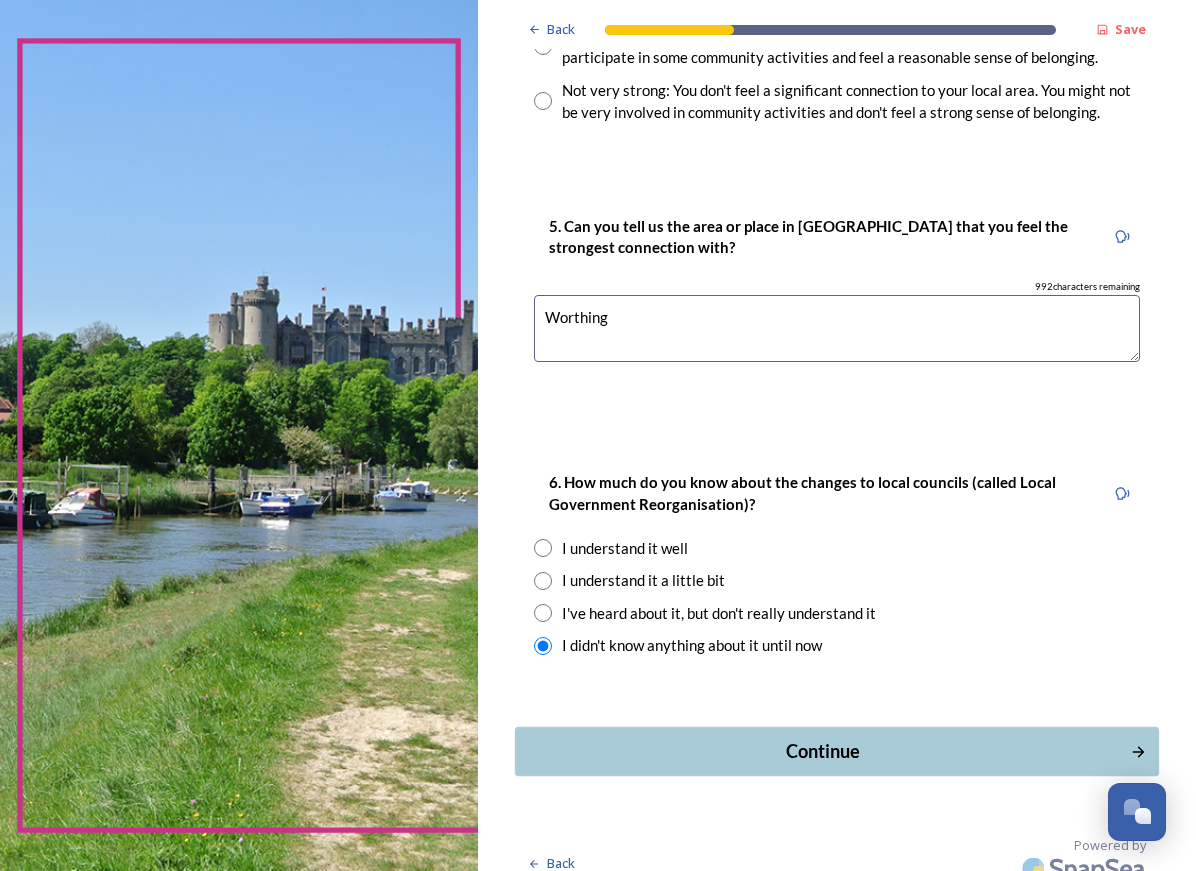 click on "Continue" at bounding box center (837, 751) 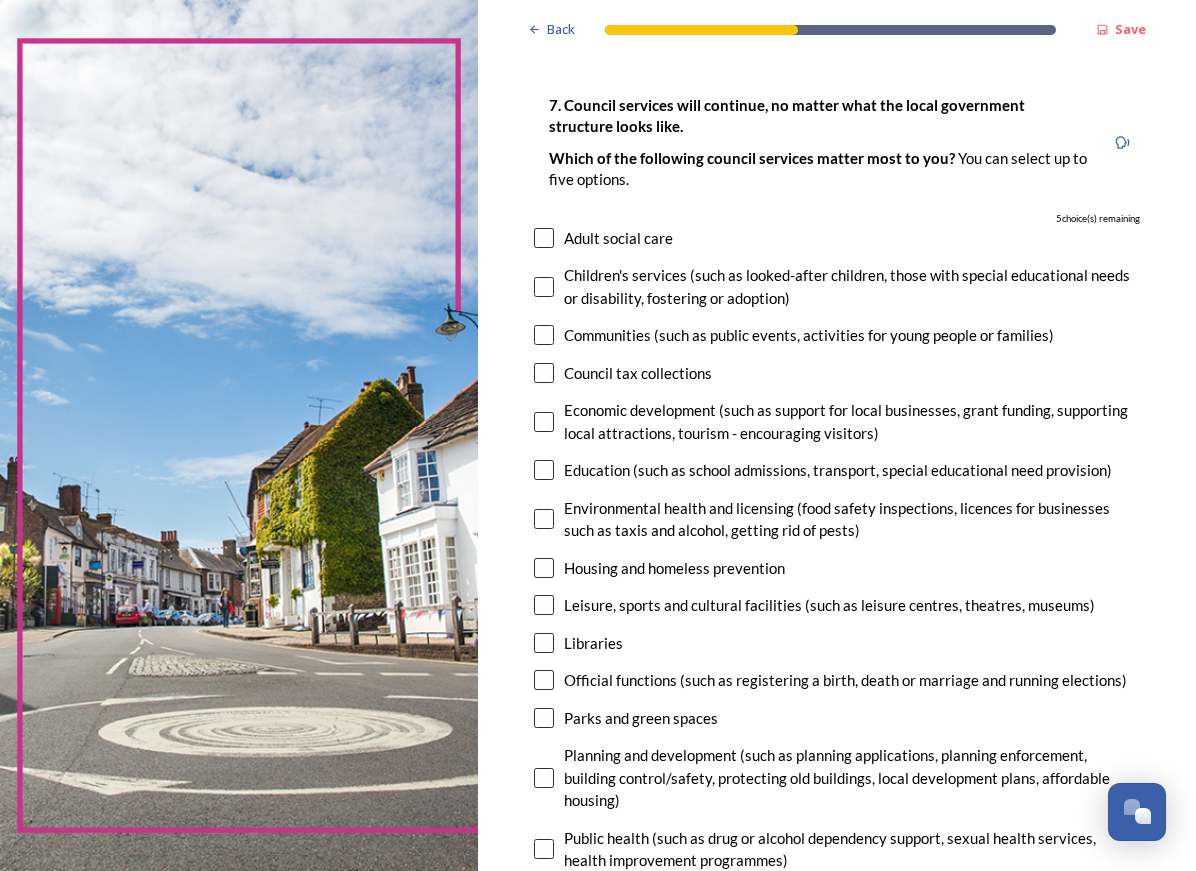scroll, scrollTop: 105, scrollLeft: 0, axis: vertical 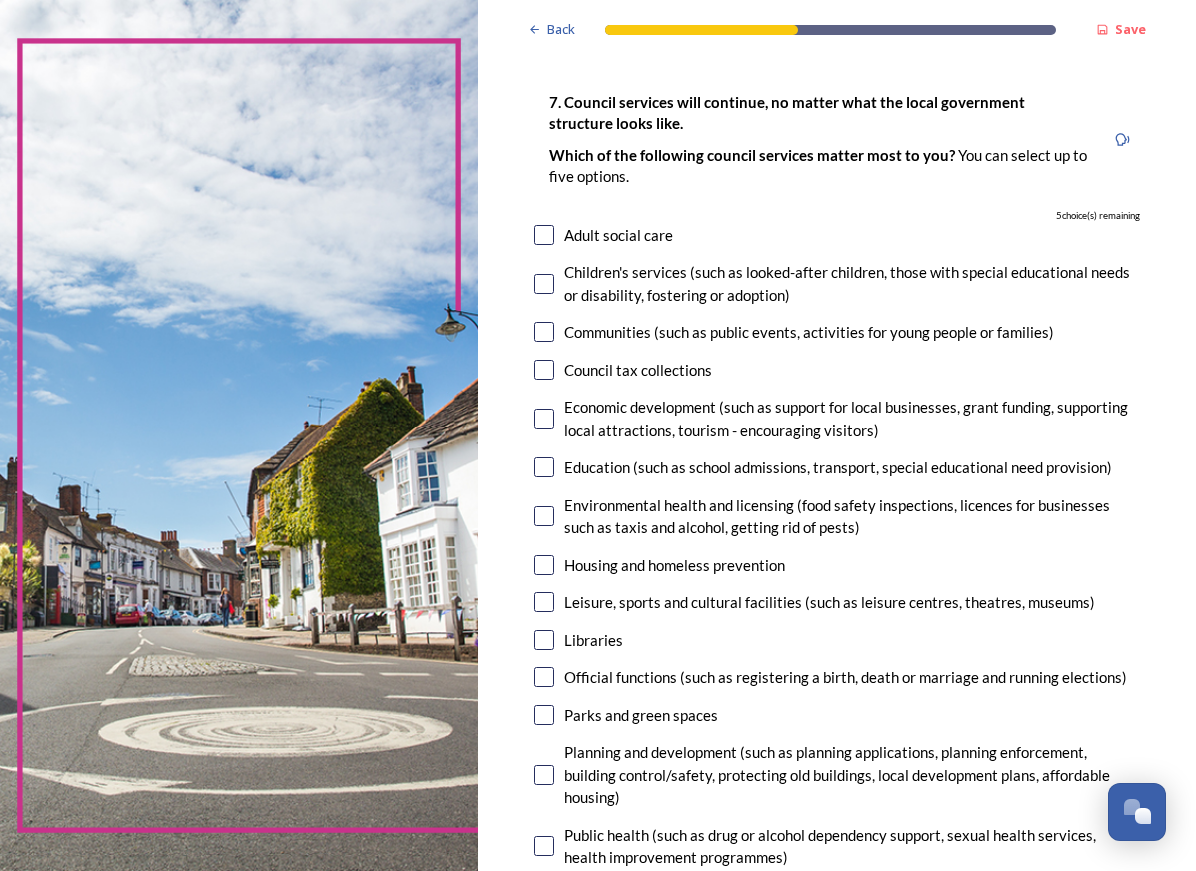 click at bounding box center [544, 284] 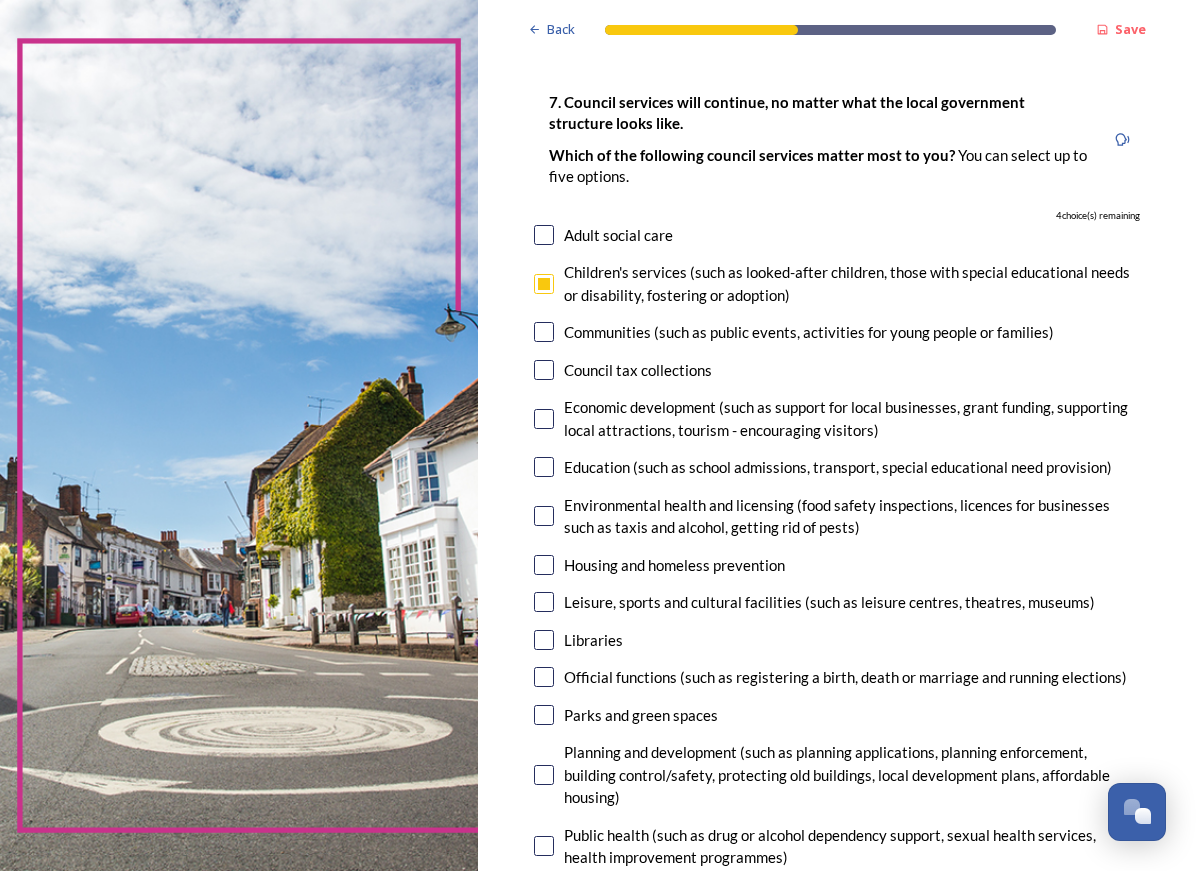 click at bounding box center [544, 332] 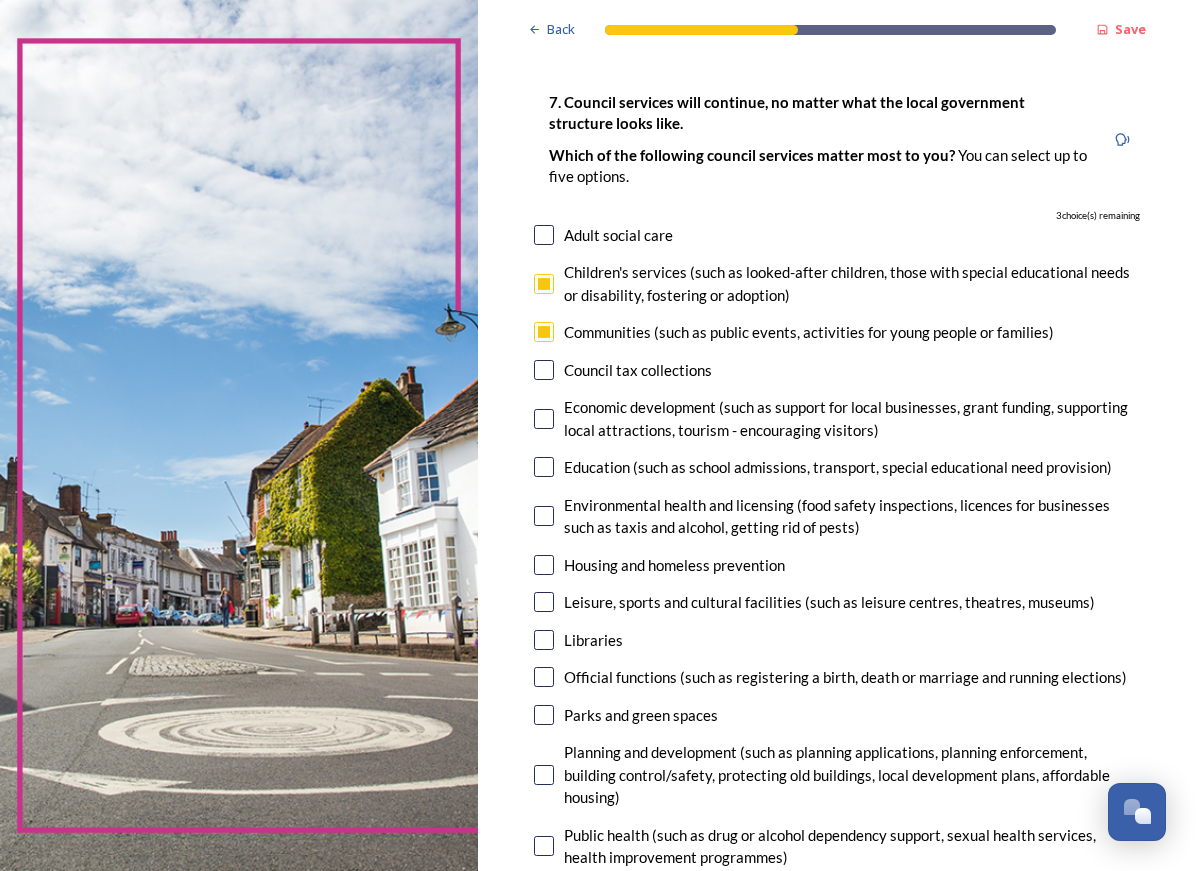 click at bounding box center [544, 467] 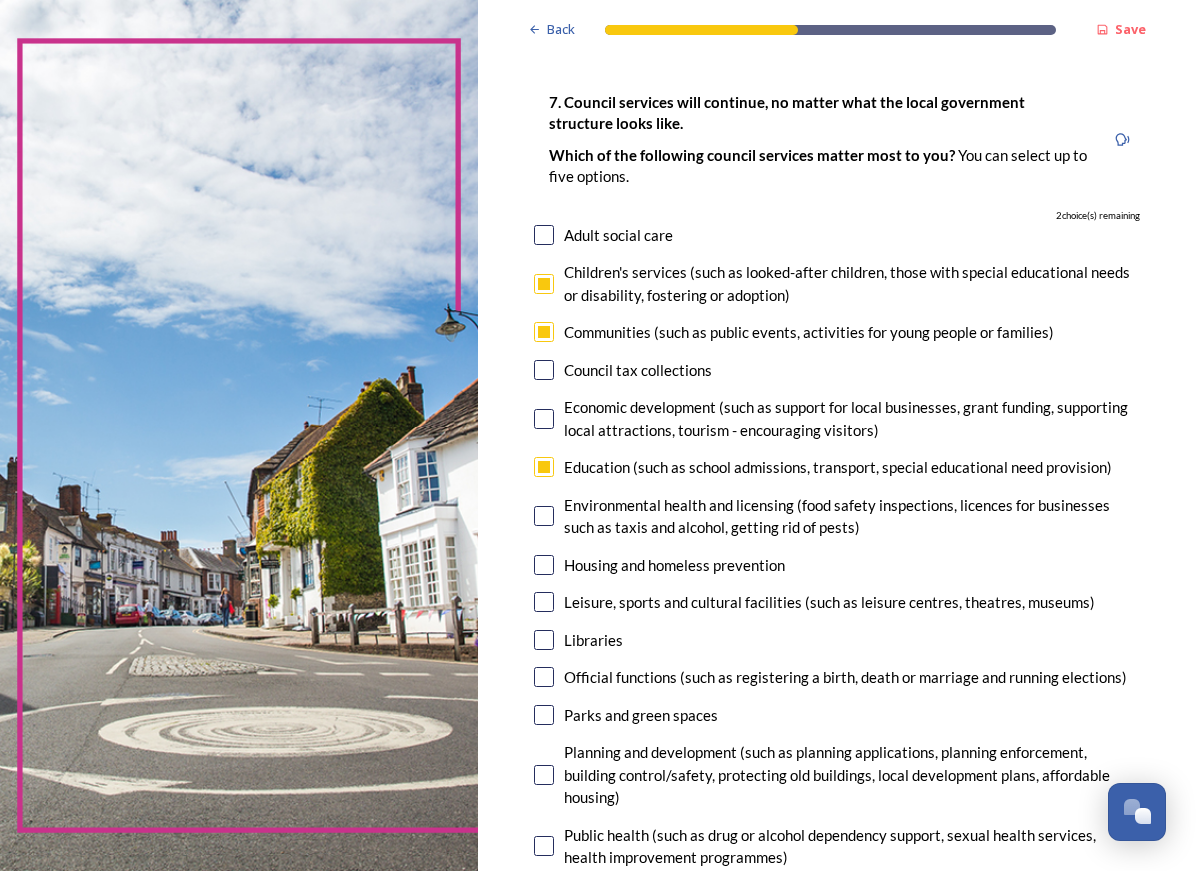 click at bounding box center [544, 516] 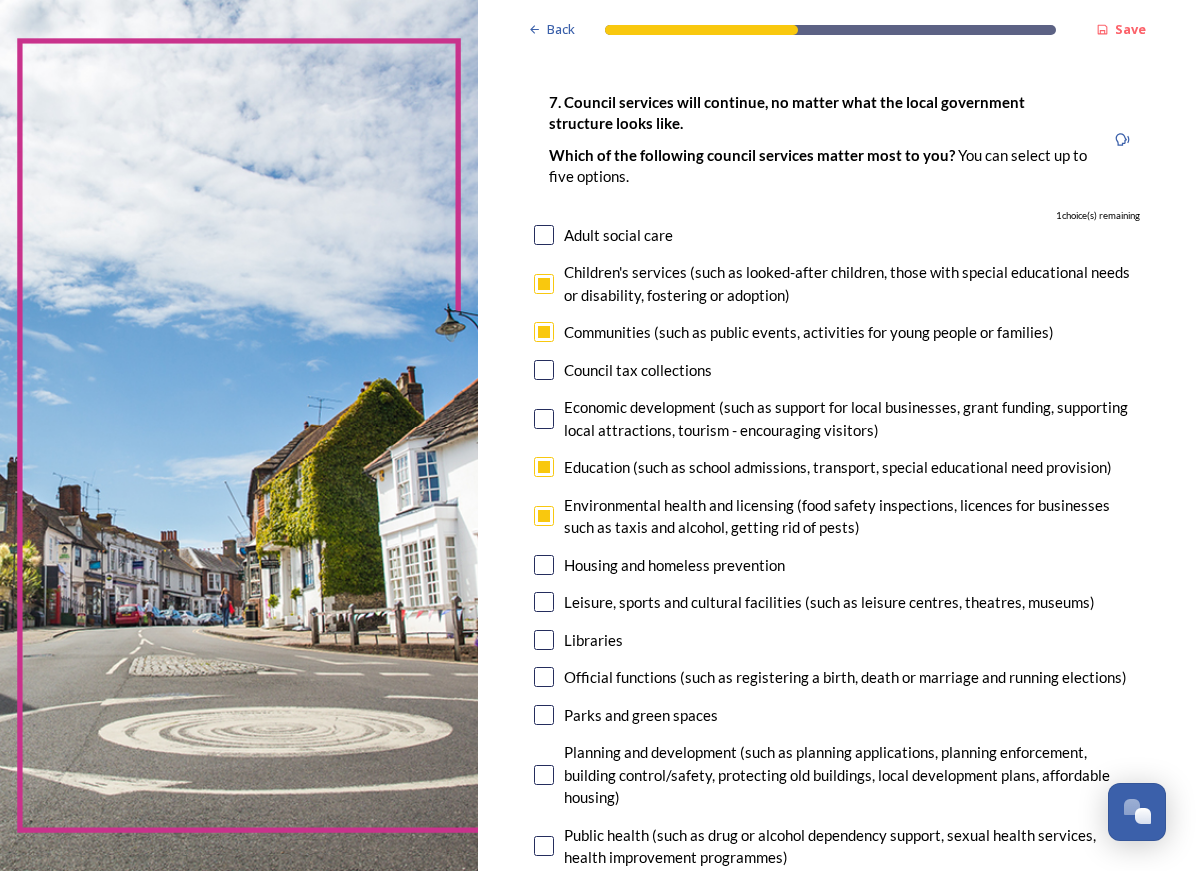 click at bounding box center [544, 602] 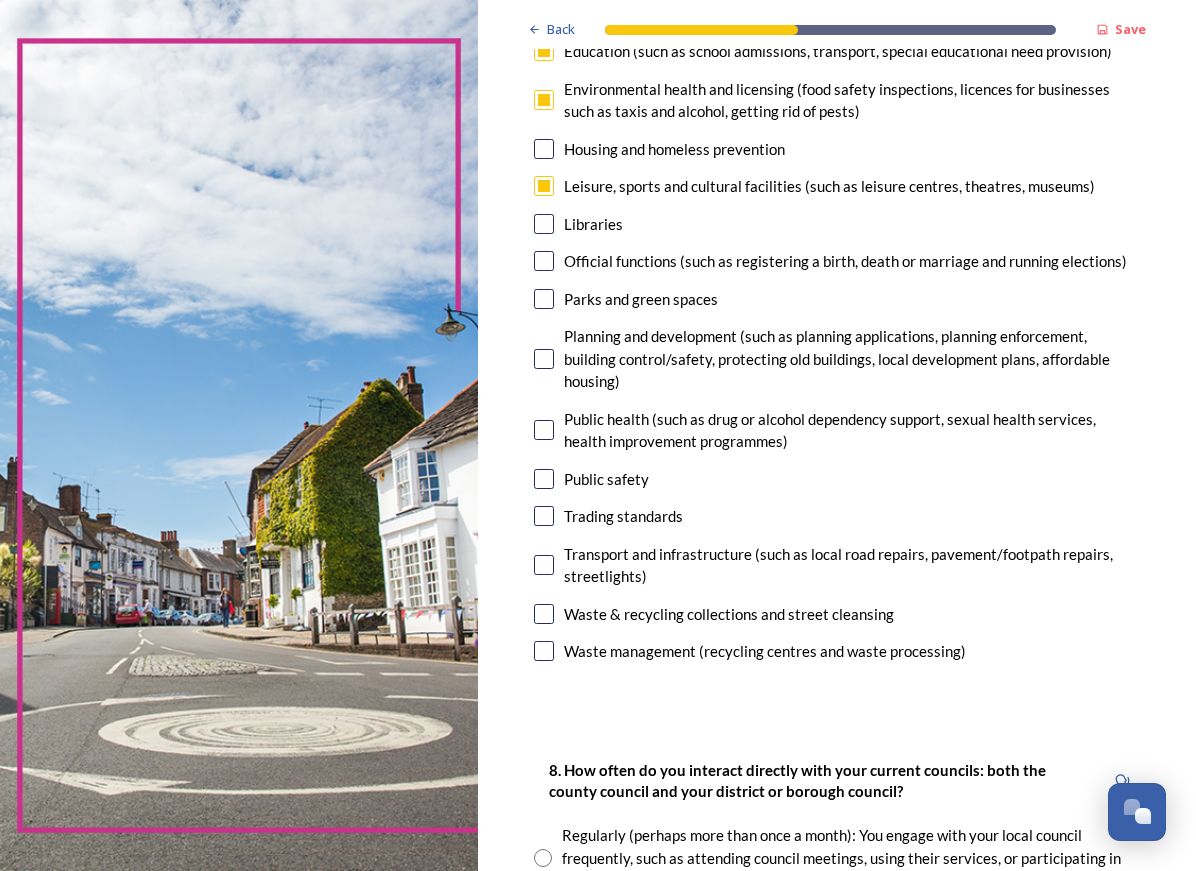 scroll, scrollTop: 525, scrollLeft: 0, axis: vertical 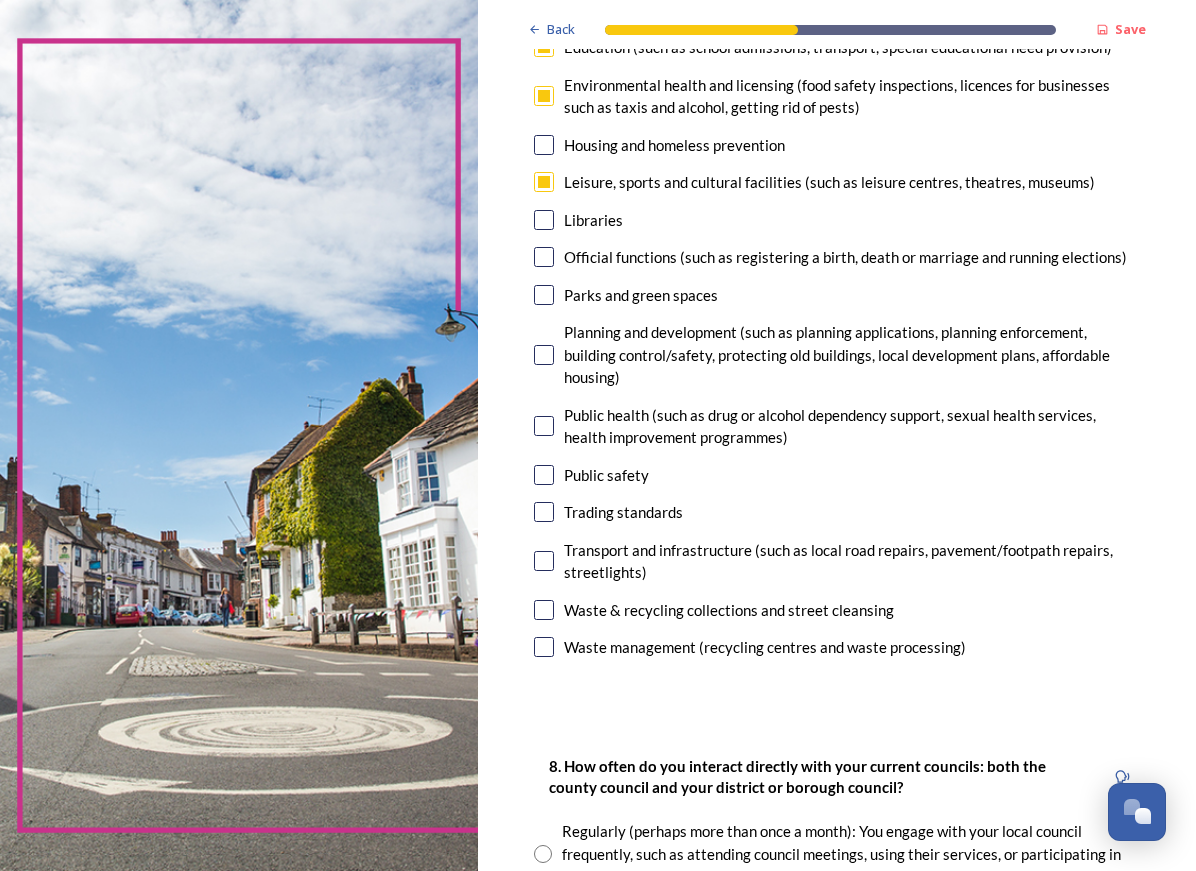 click at bounding box center (544, 295) 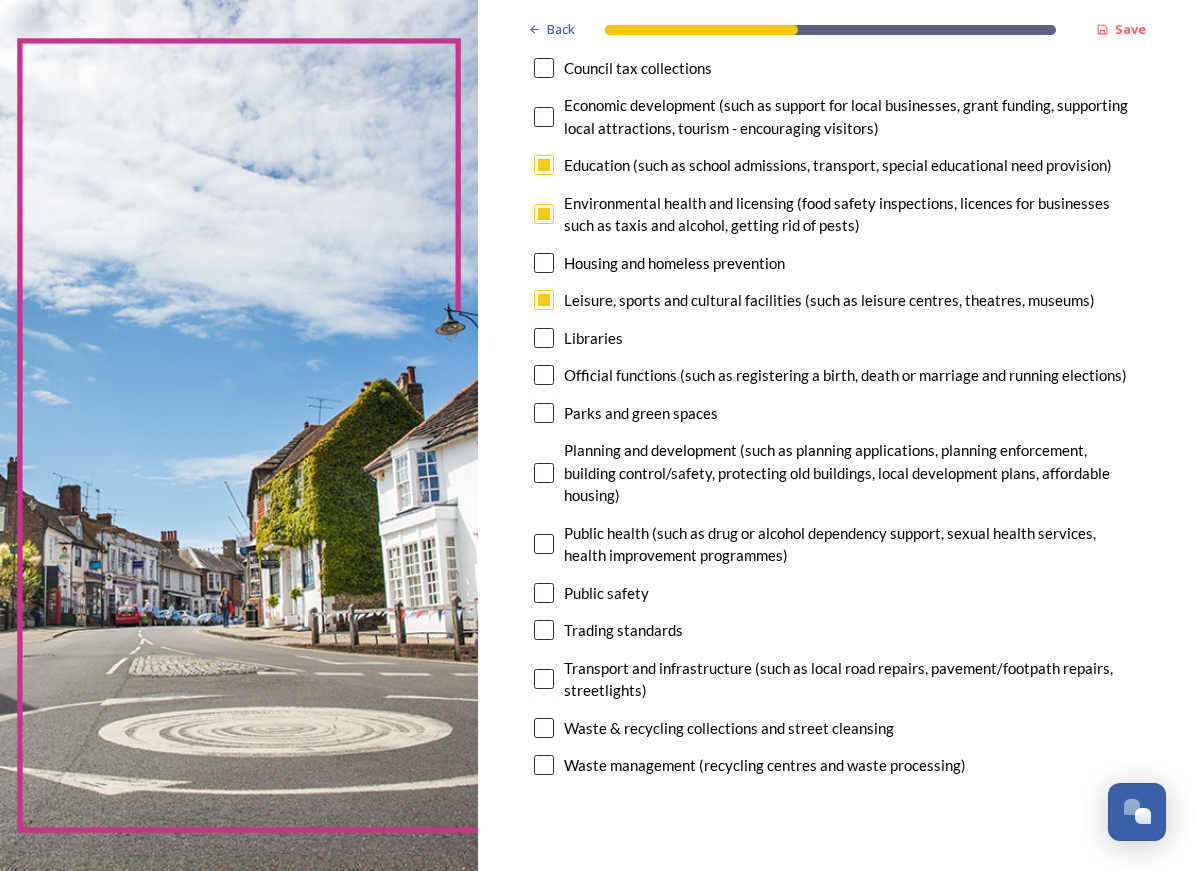 scroll, scrollTop: 384, scrollLeft: 0, axis: vertical 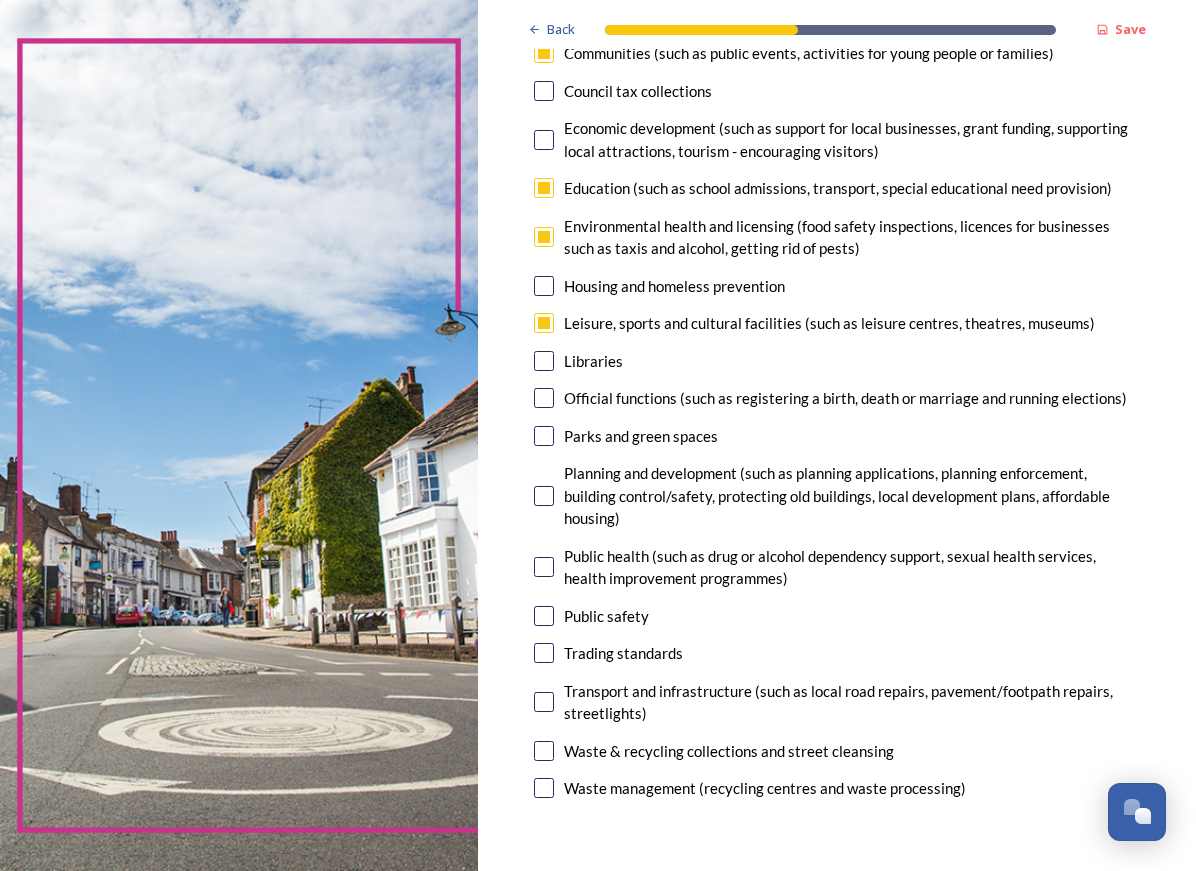 click on "Environmental health and licensing (food safety inspections, licences for businesses such as taxis and alcohol, getting rid of pests)" at bounding box center (837, 237) 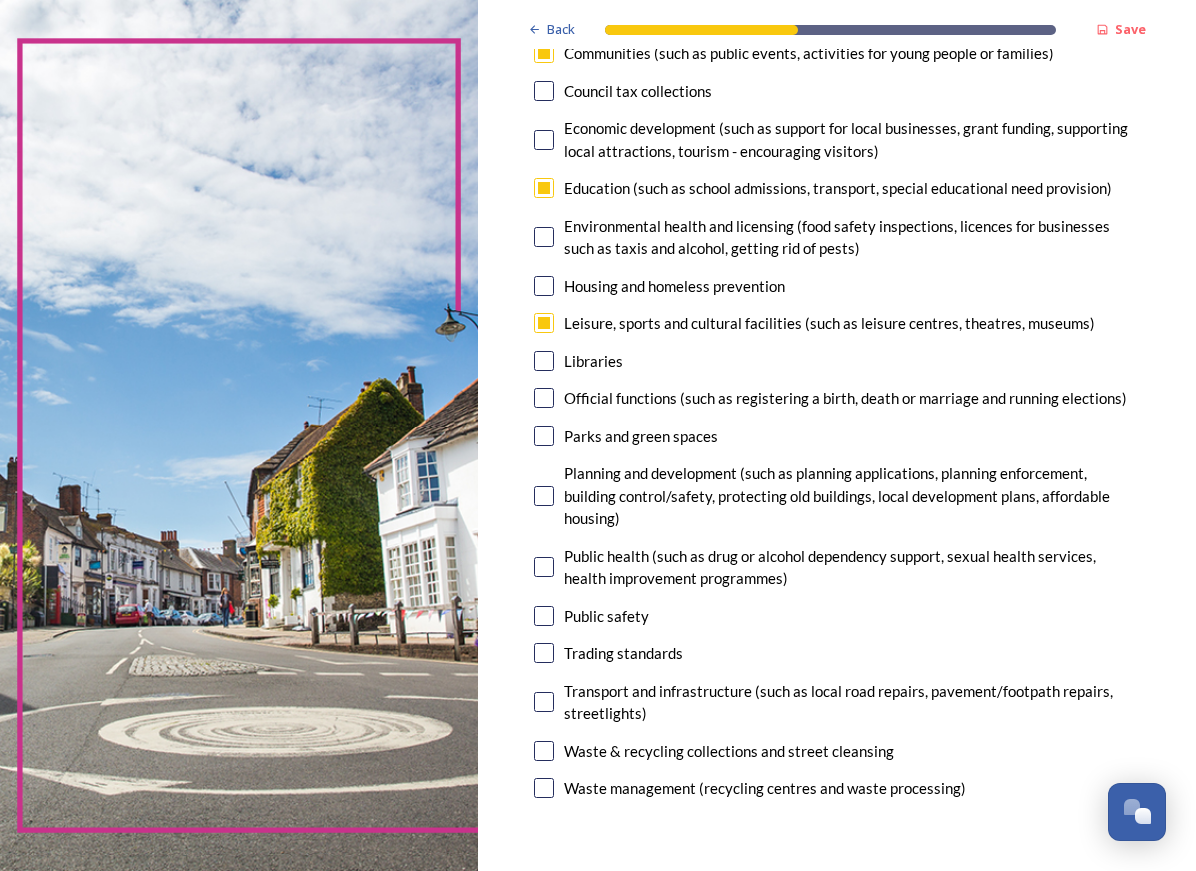 checkbox on "false" 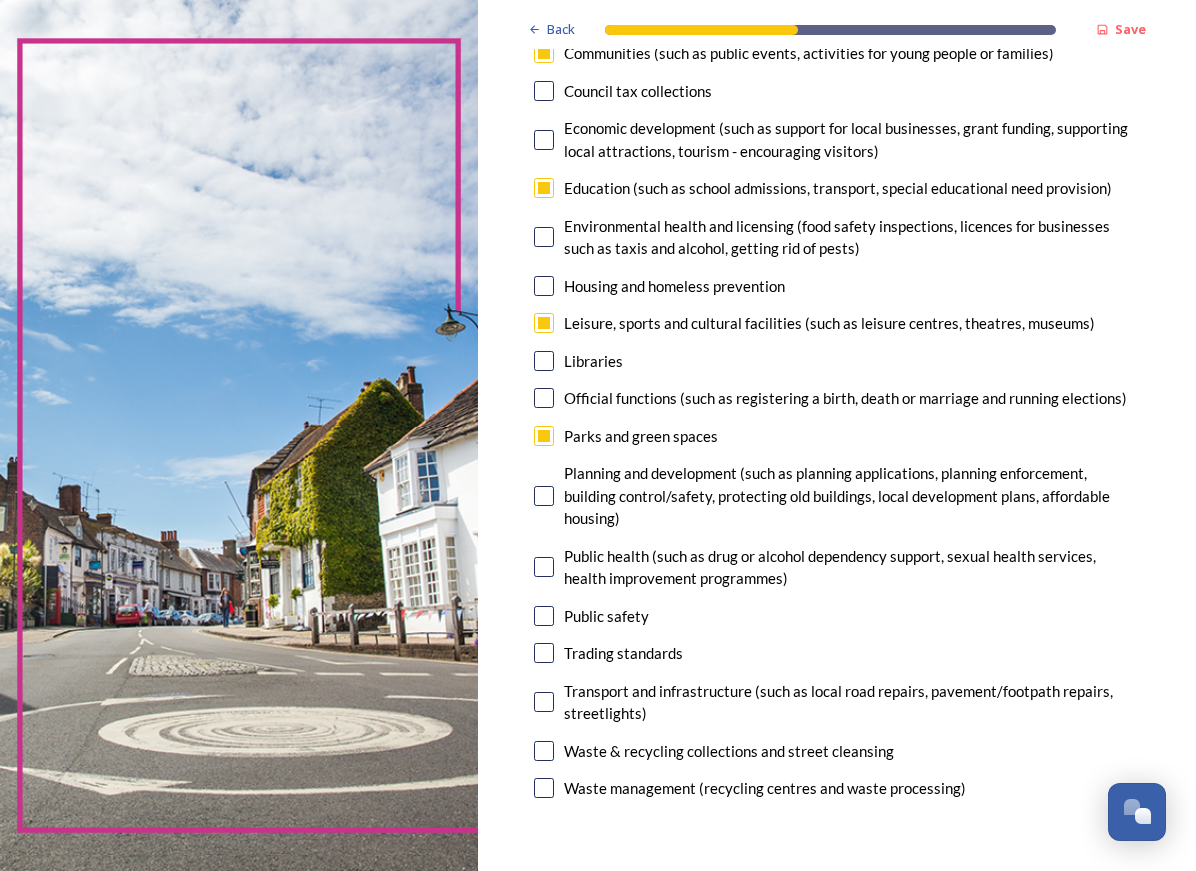 click at bounding box center (544, 616) 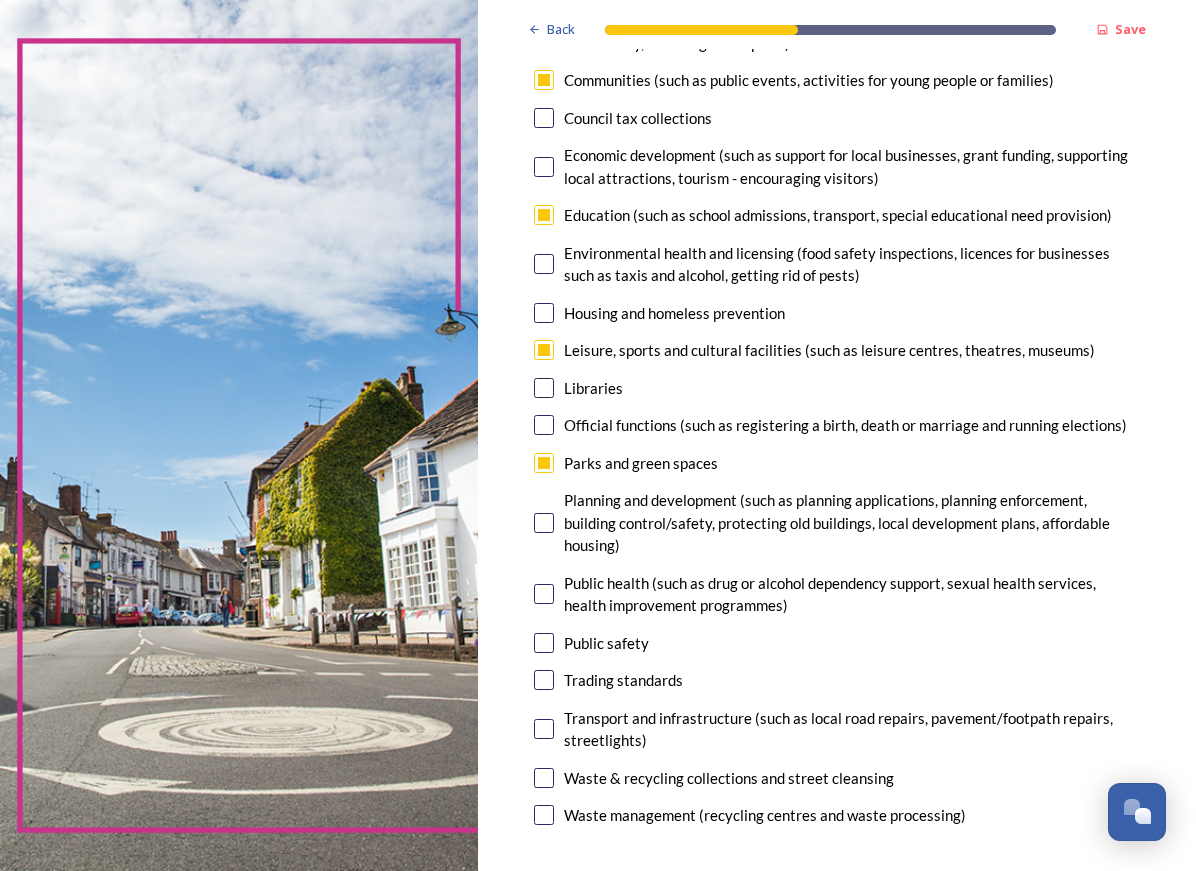 click at bounding box center [544, 80] 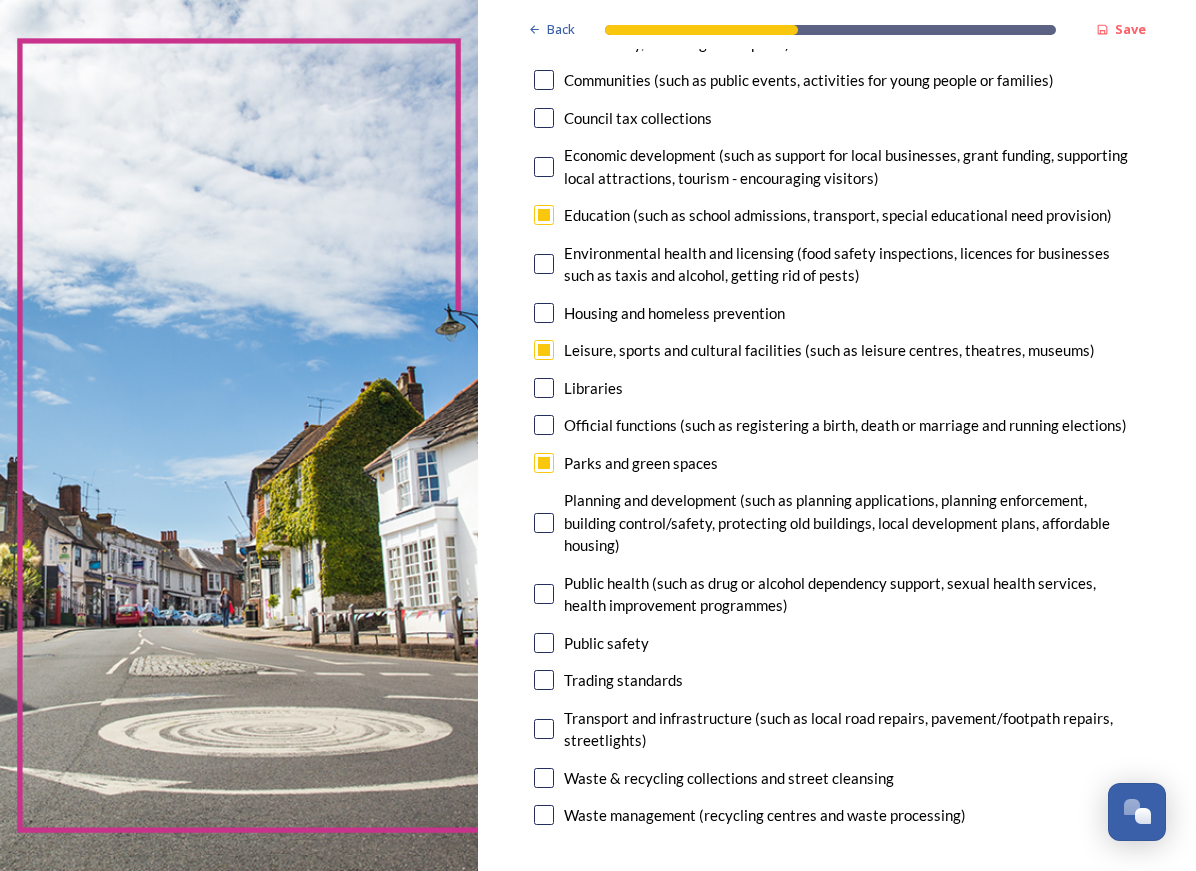 click at bounding box center (544, 778) 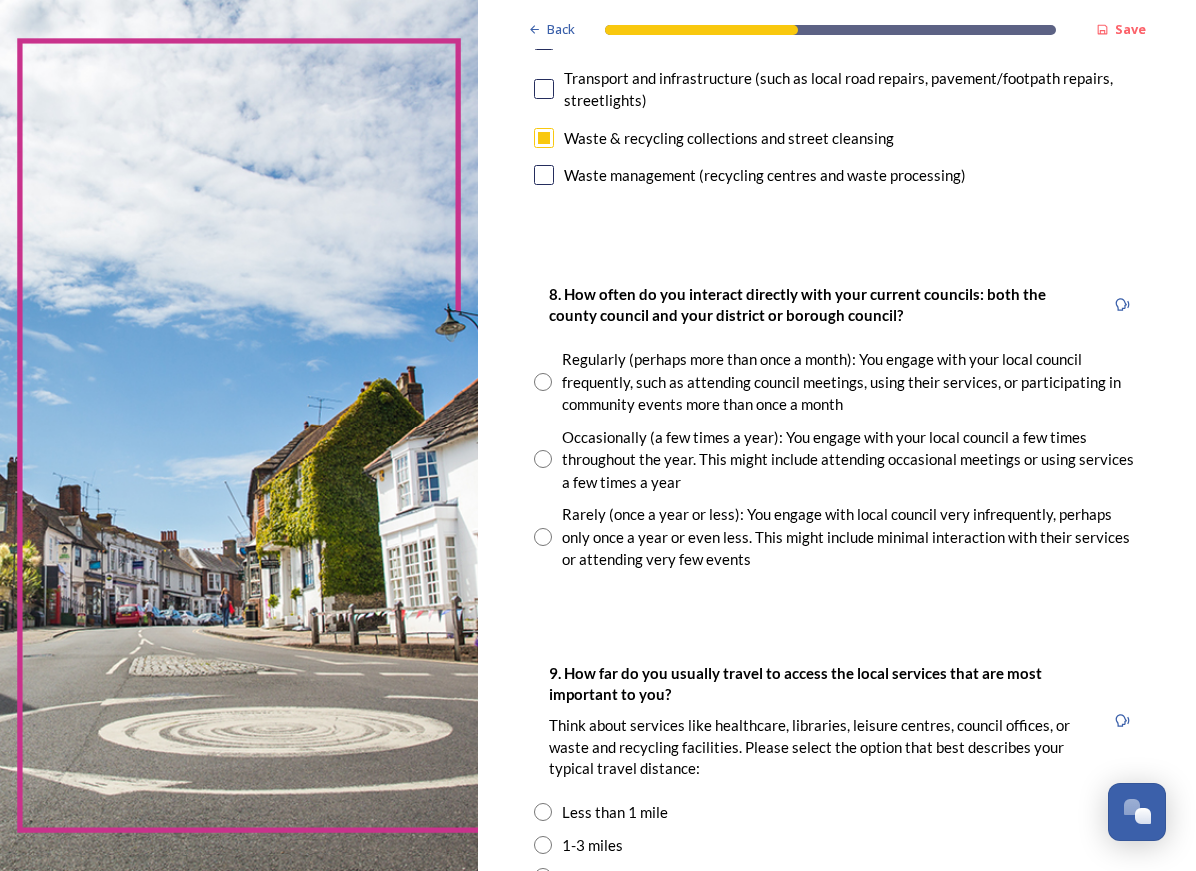 scroll, scrollTop: 1003, scrollLeft: 0, axis: vertical 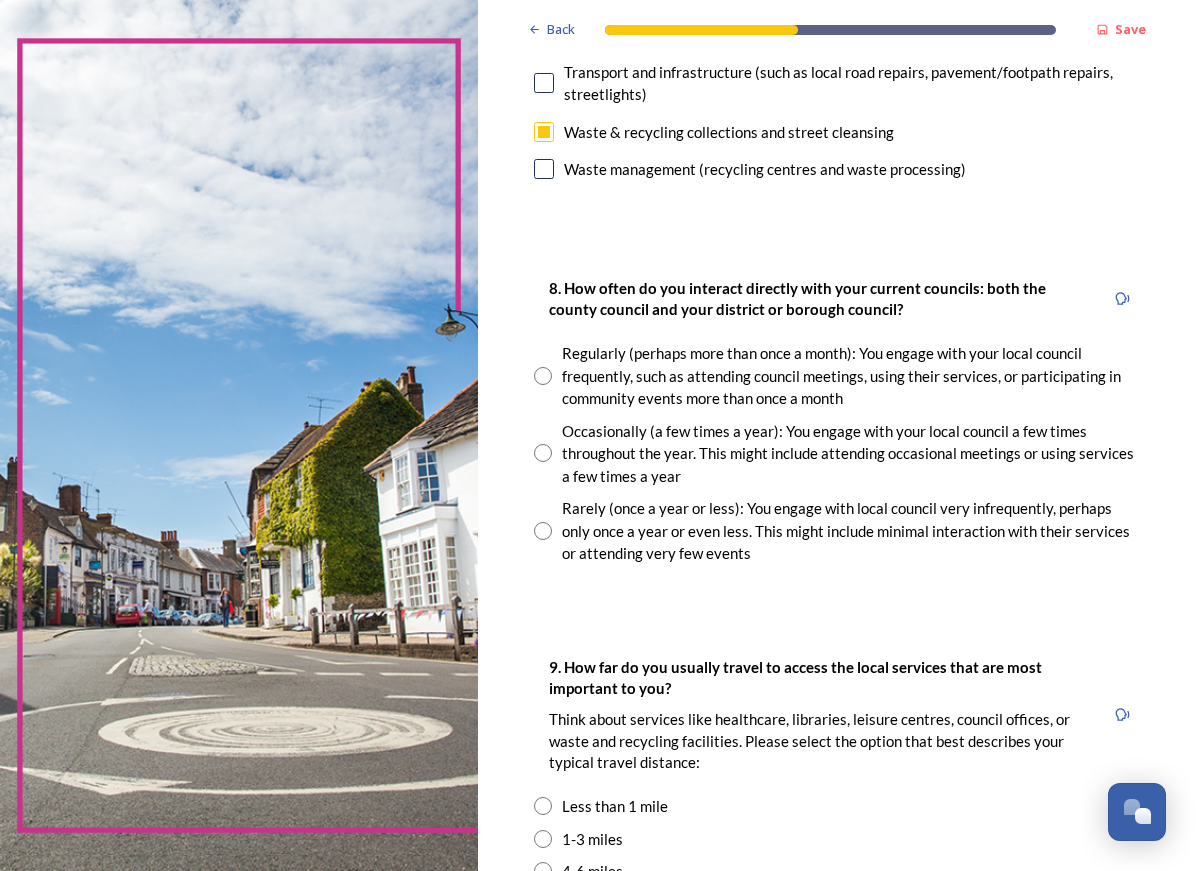 click at bounding box center [543, 531] 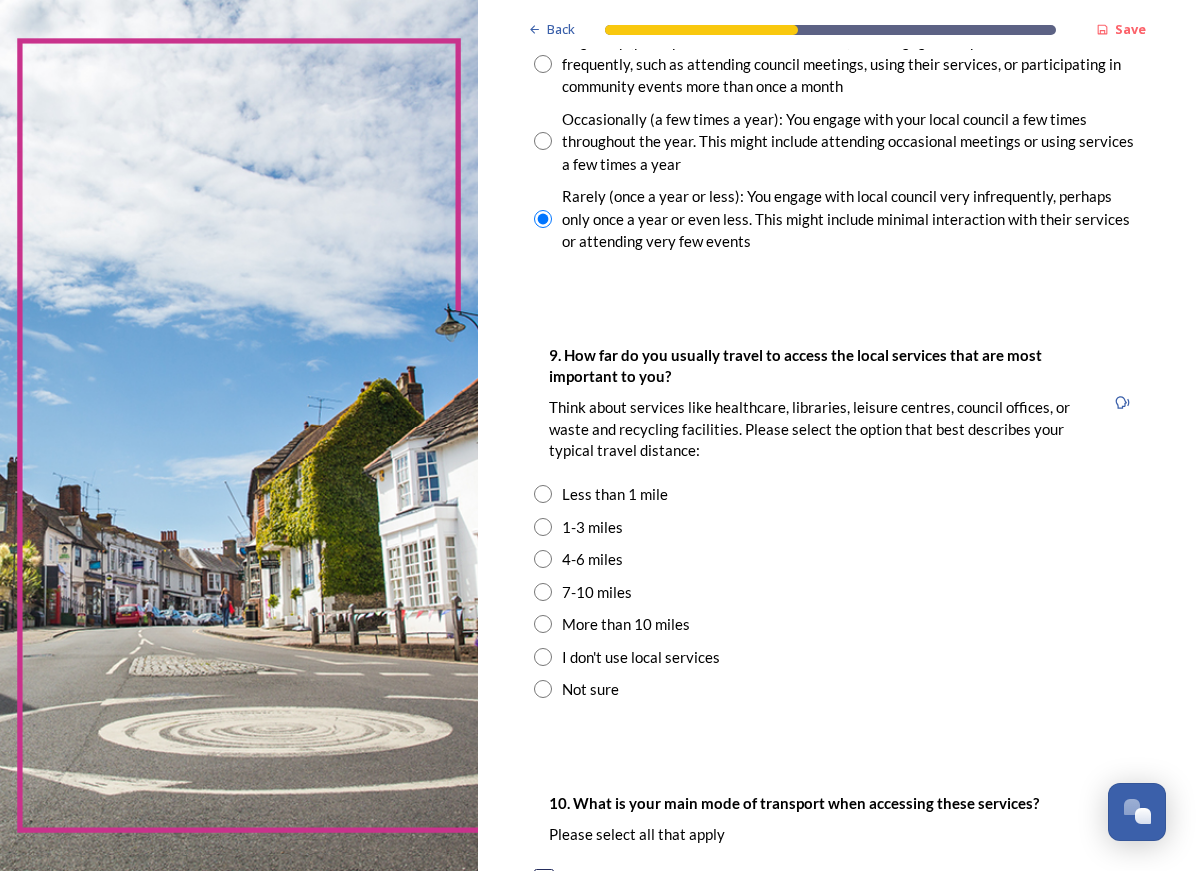 scroll, scrollTop: 1351, scrollLeft: 0, axis: vertical 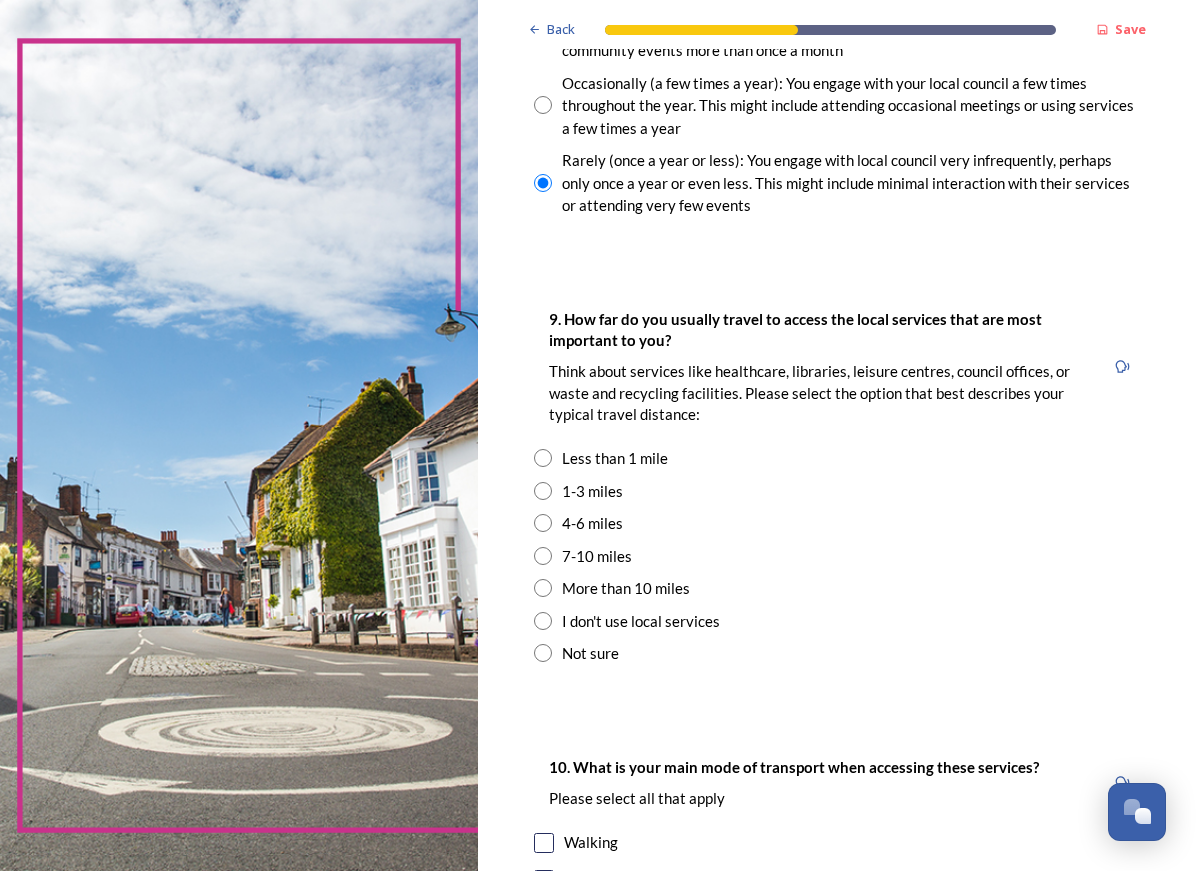 click at bounding box center (543, 556) 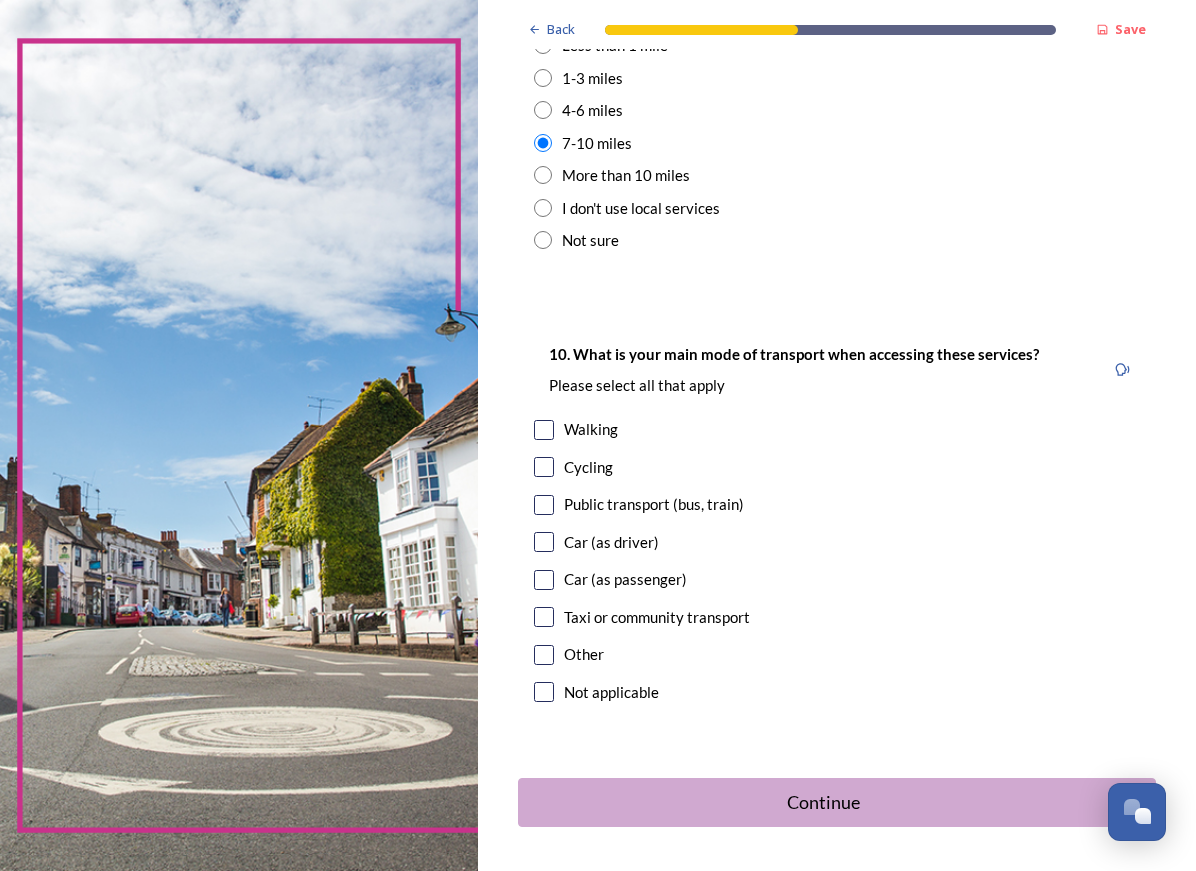 scroll, scrollTop: 1777, scrollLeft: 0, axis: vertical 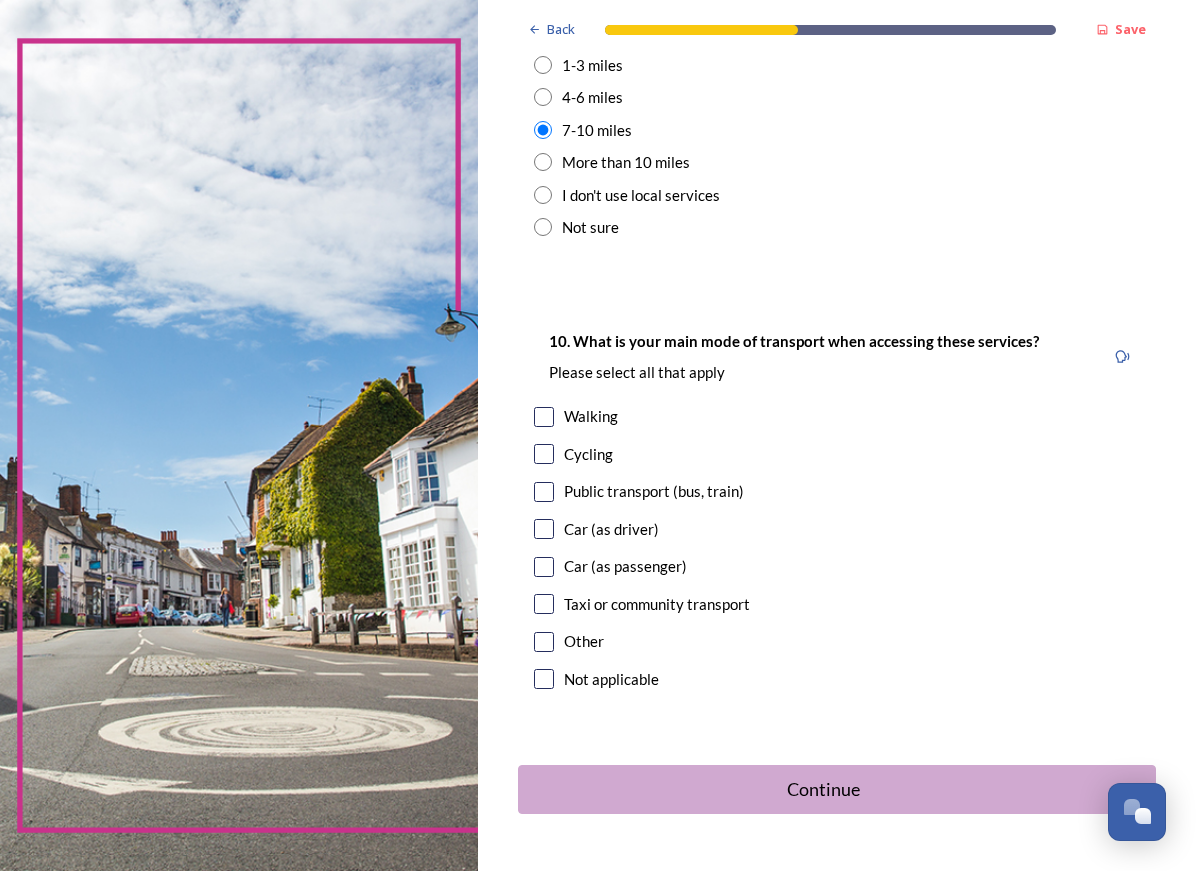 click at bounding box center (544, 417) 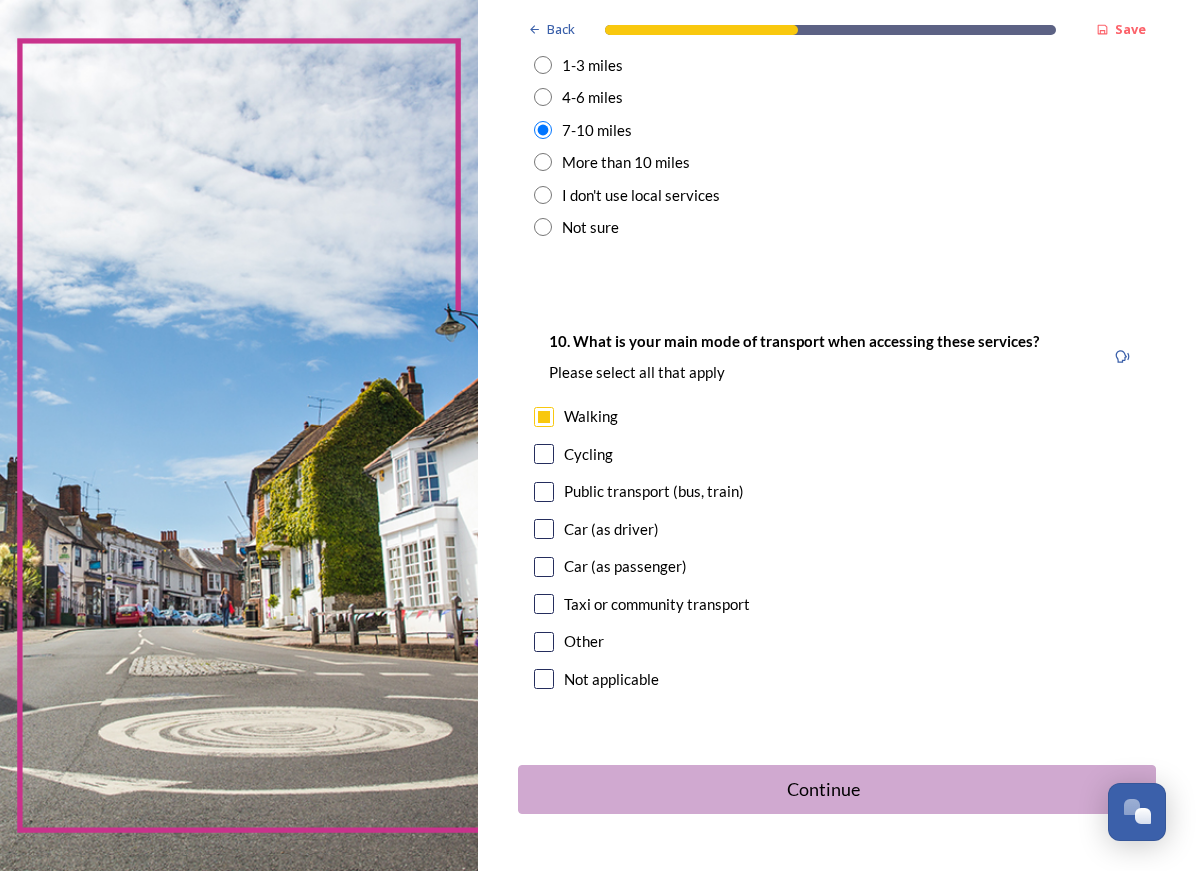 click at bounding box center (544, 492) 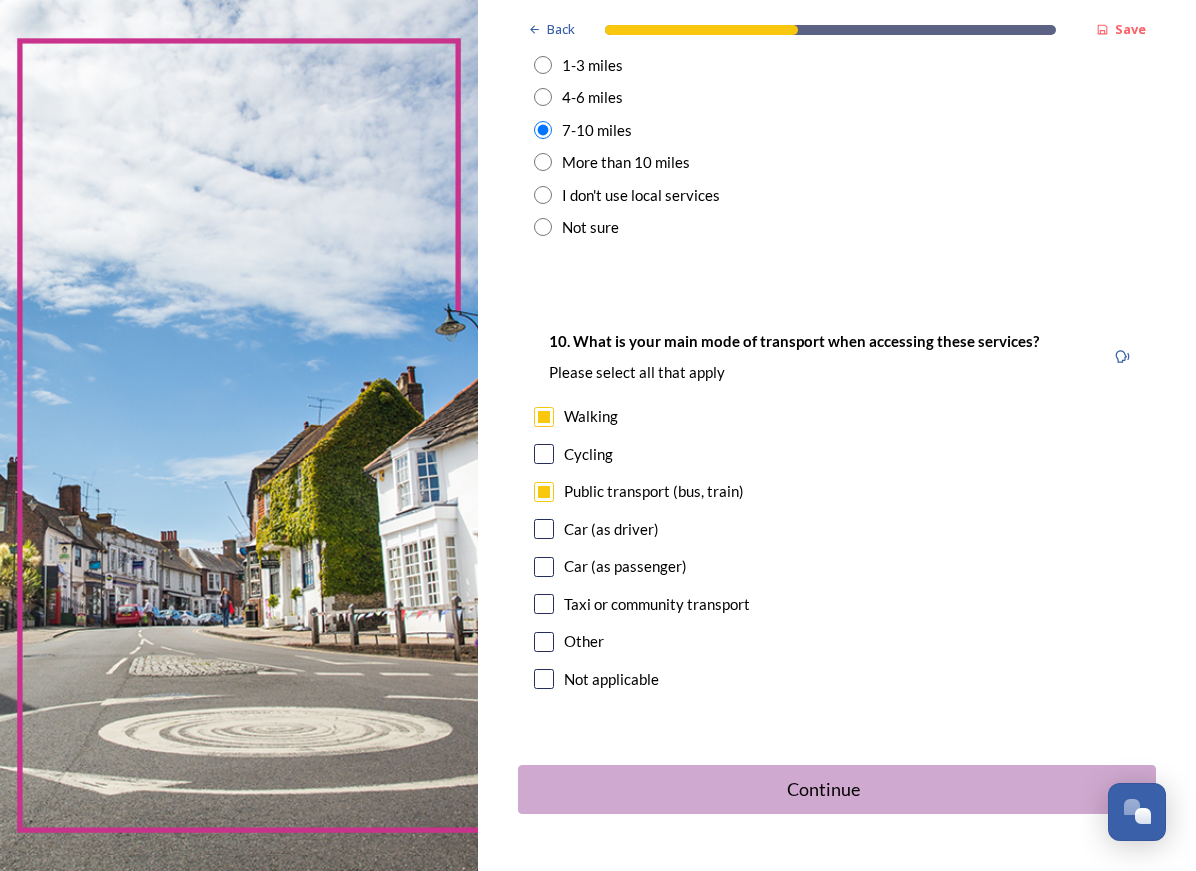 click at bounding box center [544, 529] 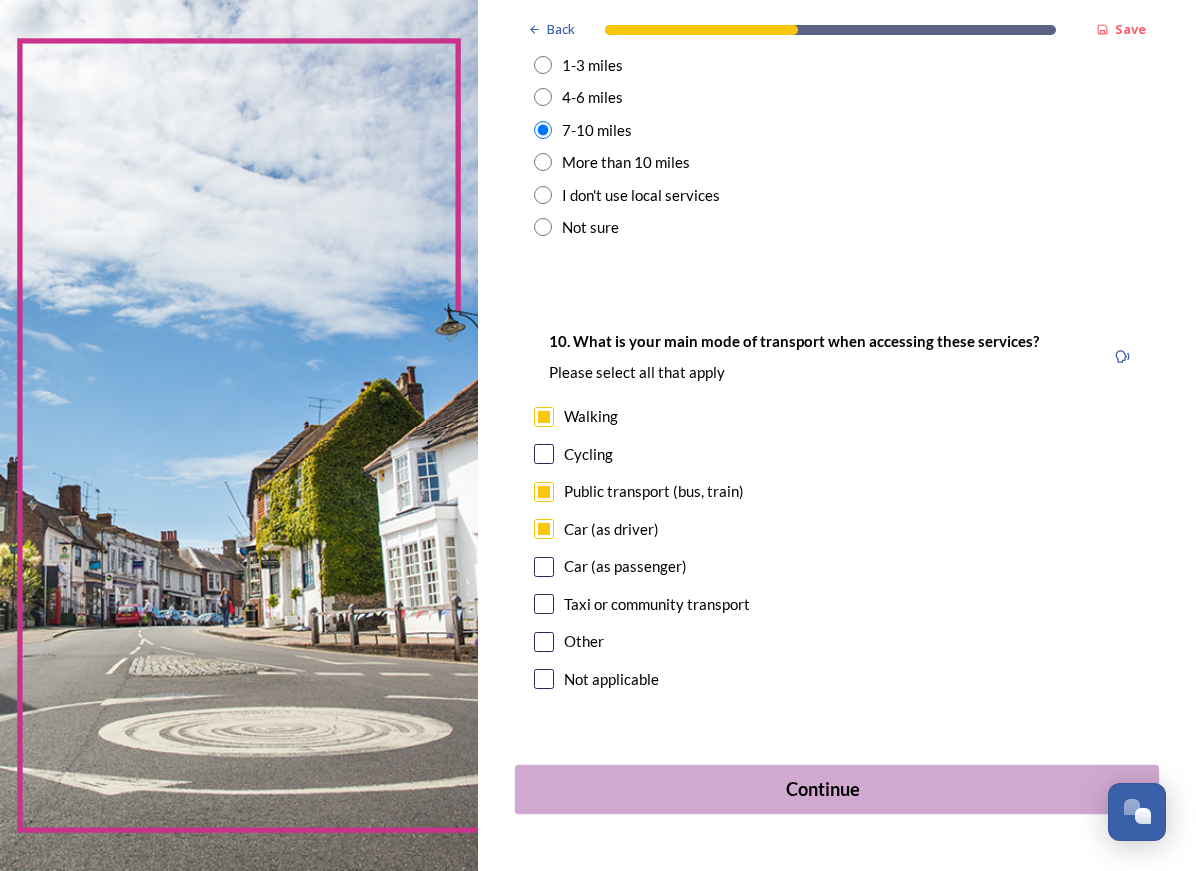 click on "Continue" at bounding box center [823, 789] 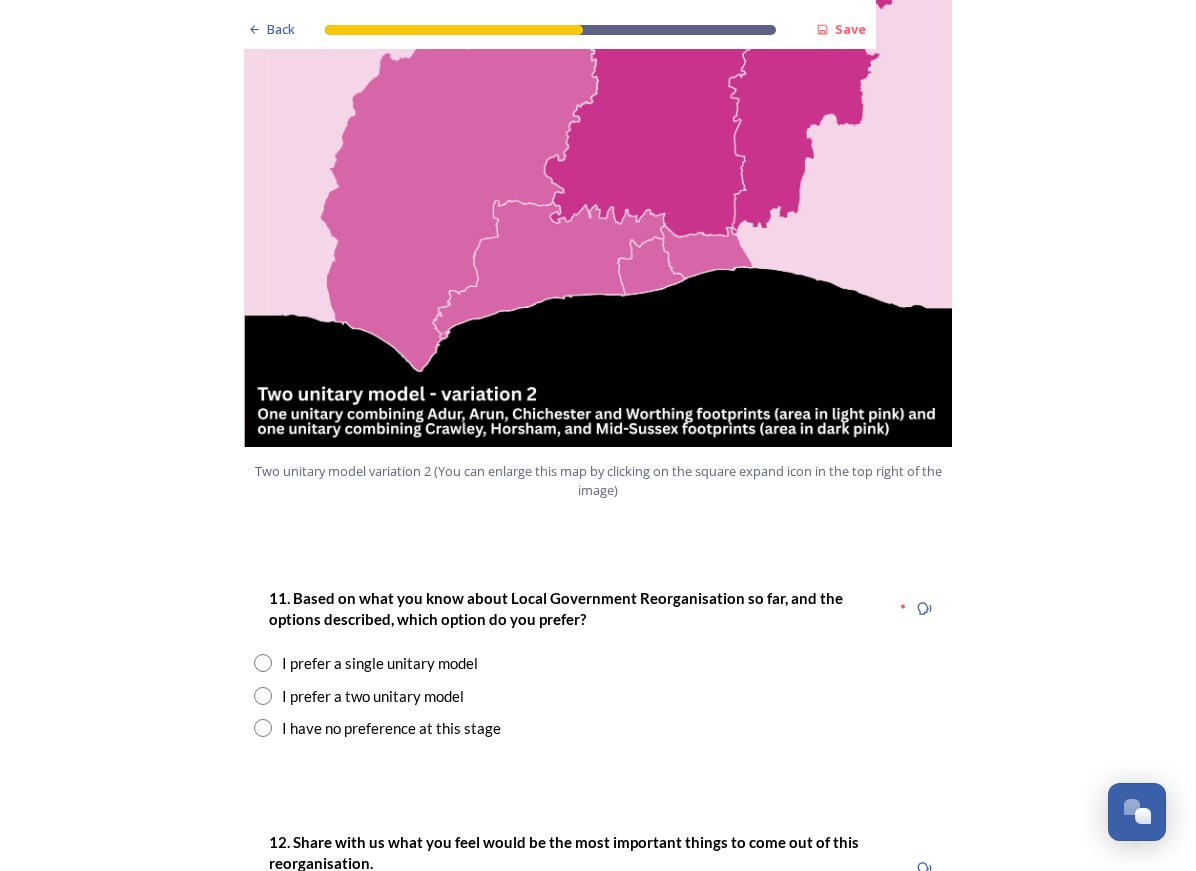 scroll, scrollTop: 2235, scrollLeft: 0, axis: vertical 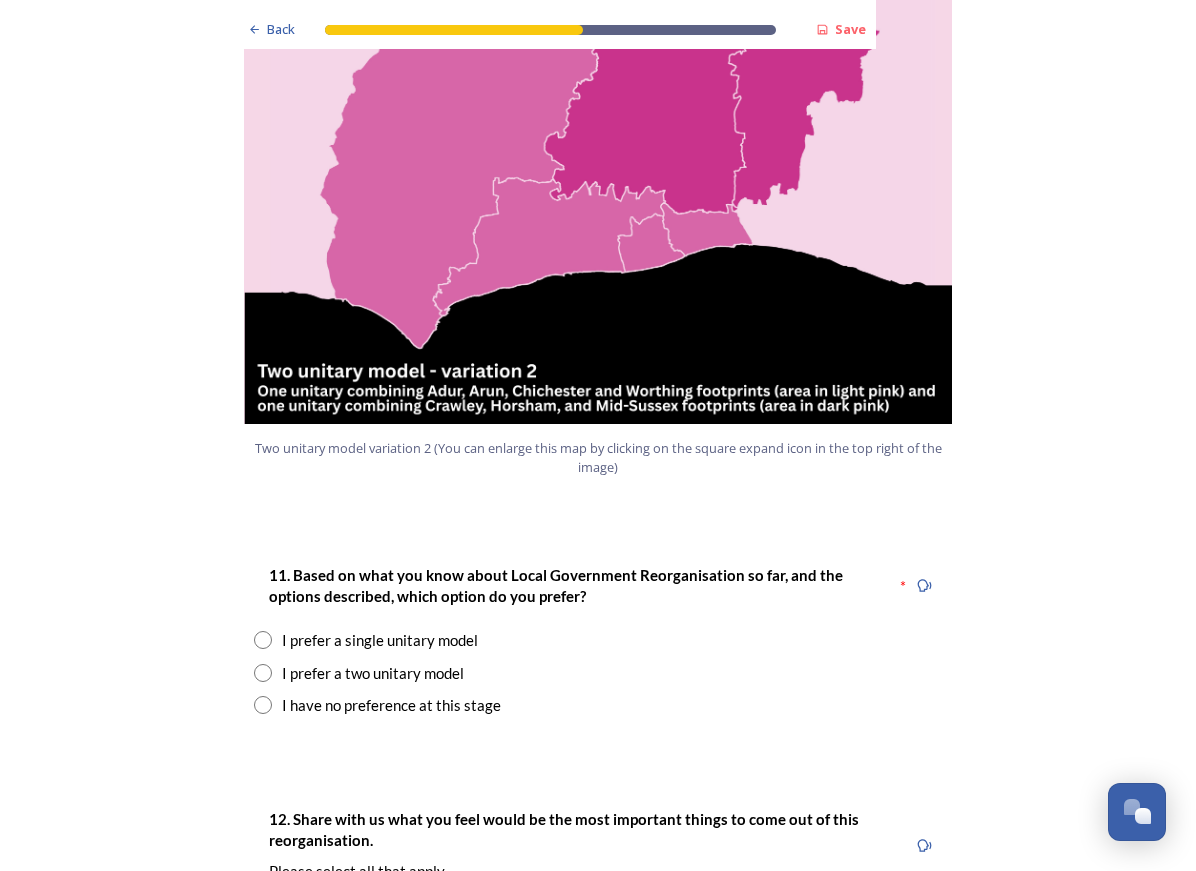 click at bounding box center (263, 640) 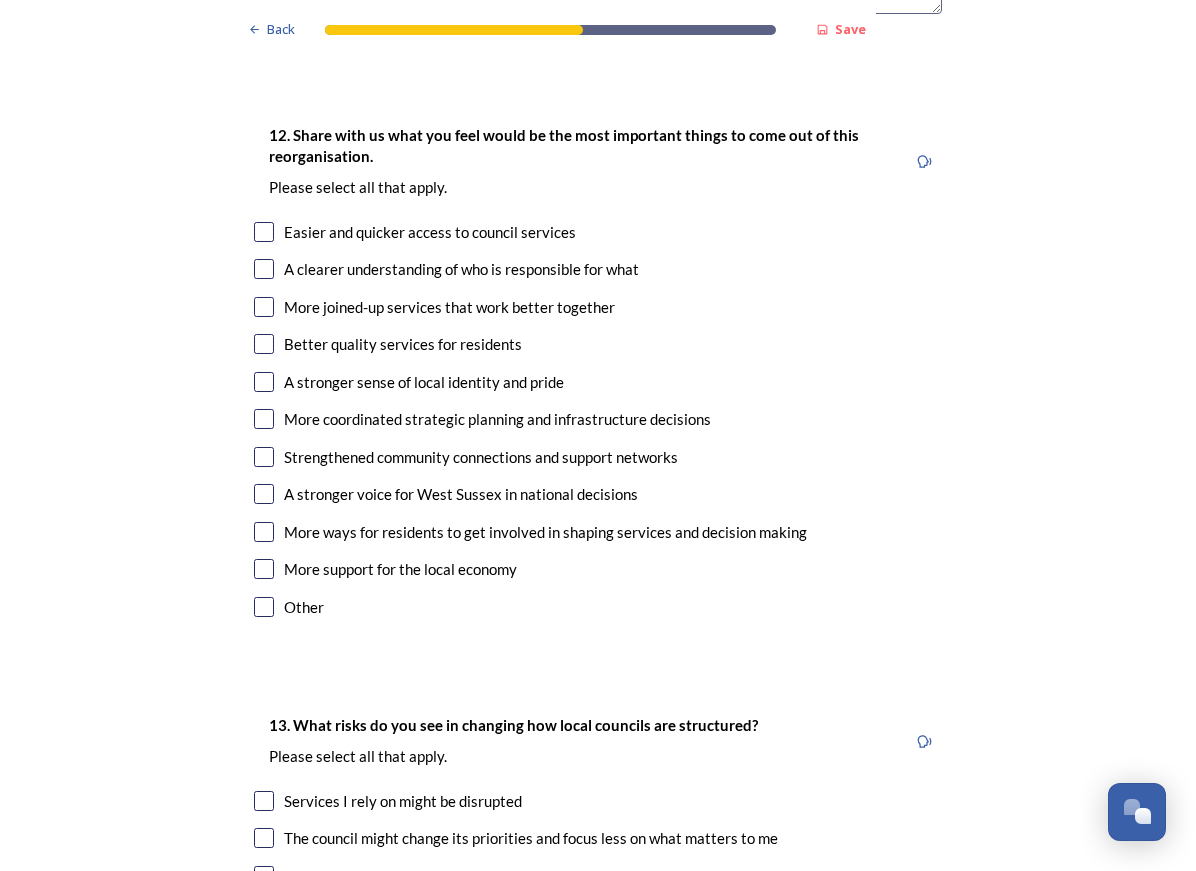 scroll, scrollTop: 3366, scrollLeft: 0, axis: vertical 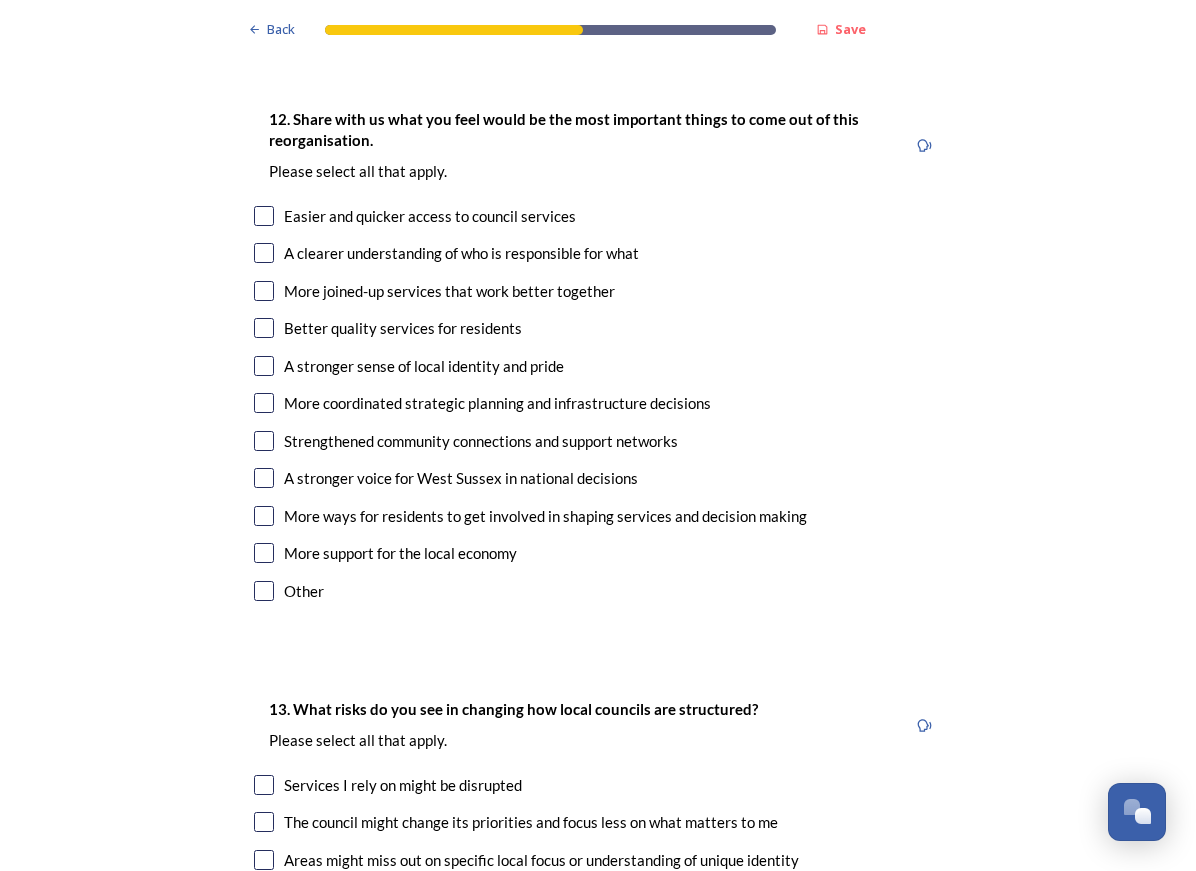 click at bounding box center (264, 478) 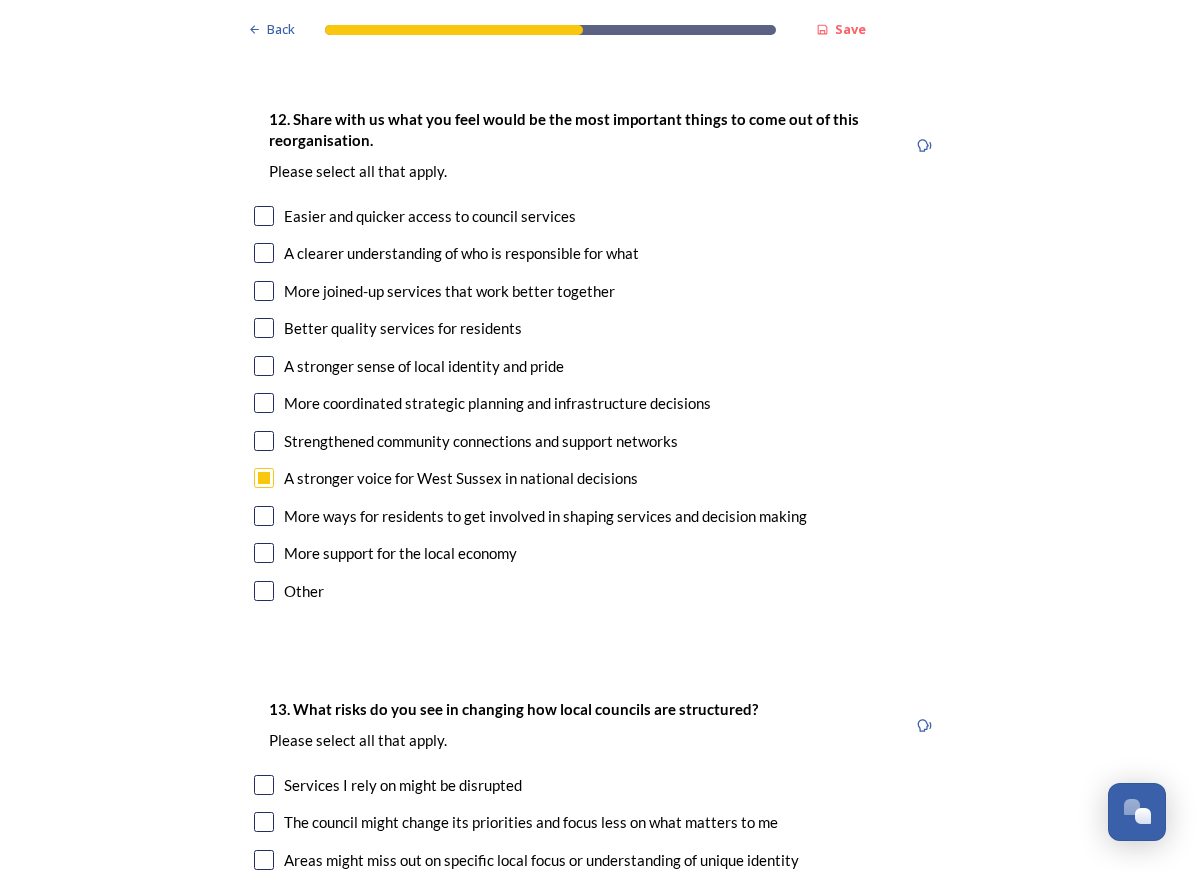 click at bounding box center (264, 516) 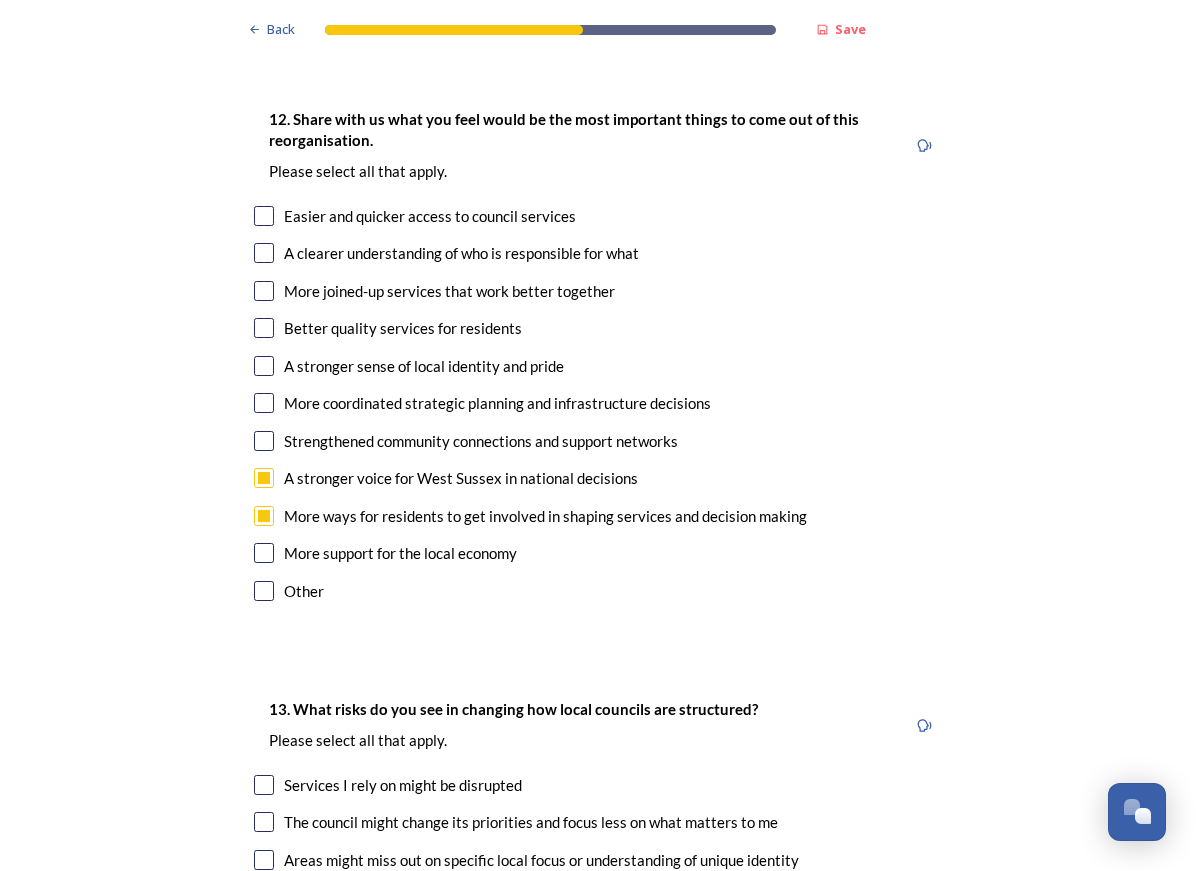 click at bounding box center [264, 366] 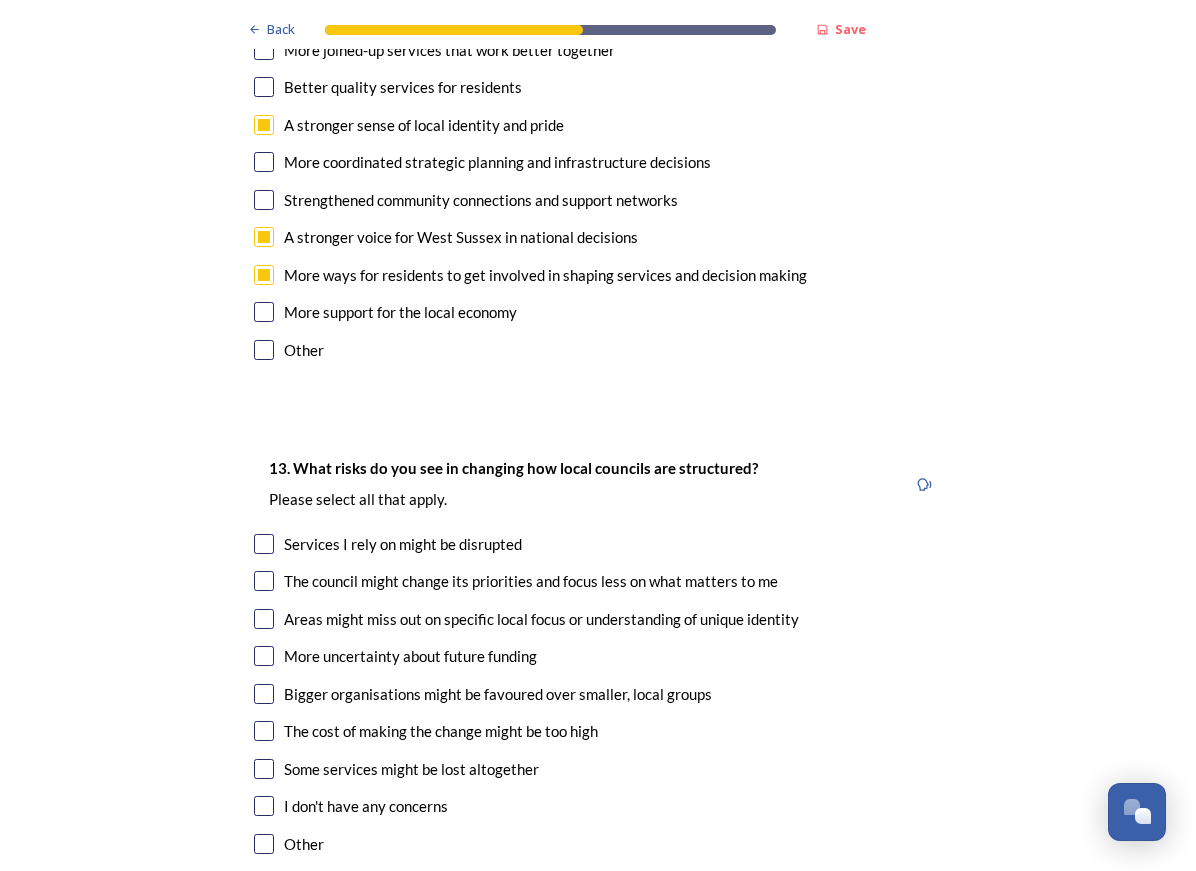 scroll, scrollTop: 3631, scrollLeft: 0, axis: vertical 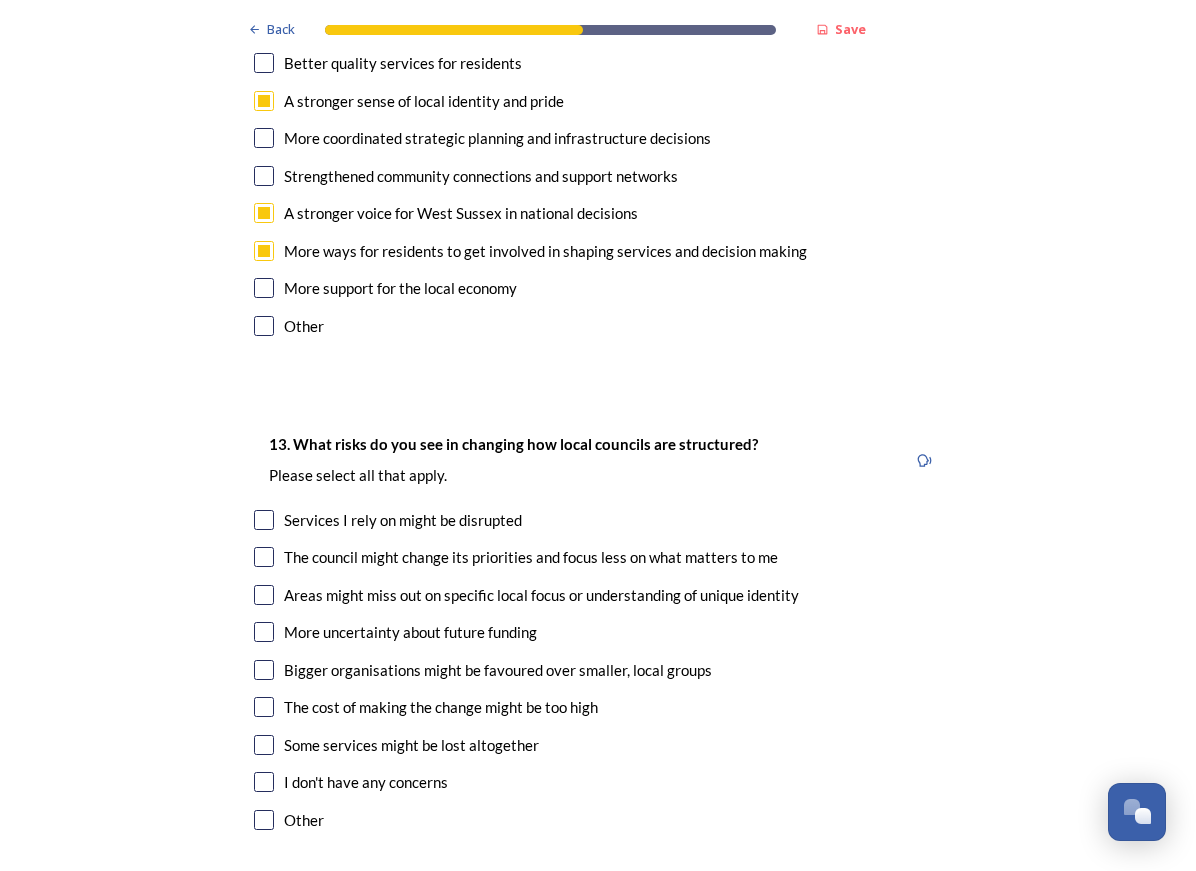 click at bounding box center [264, 595] 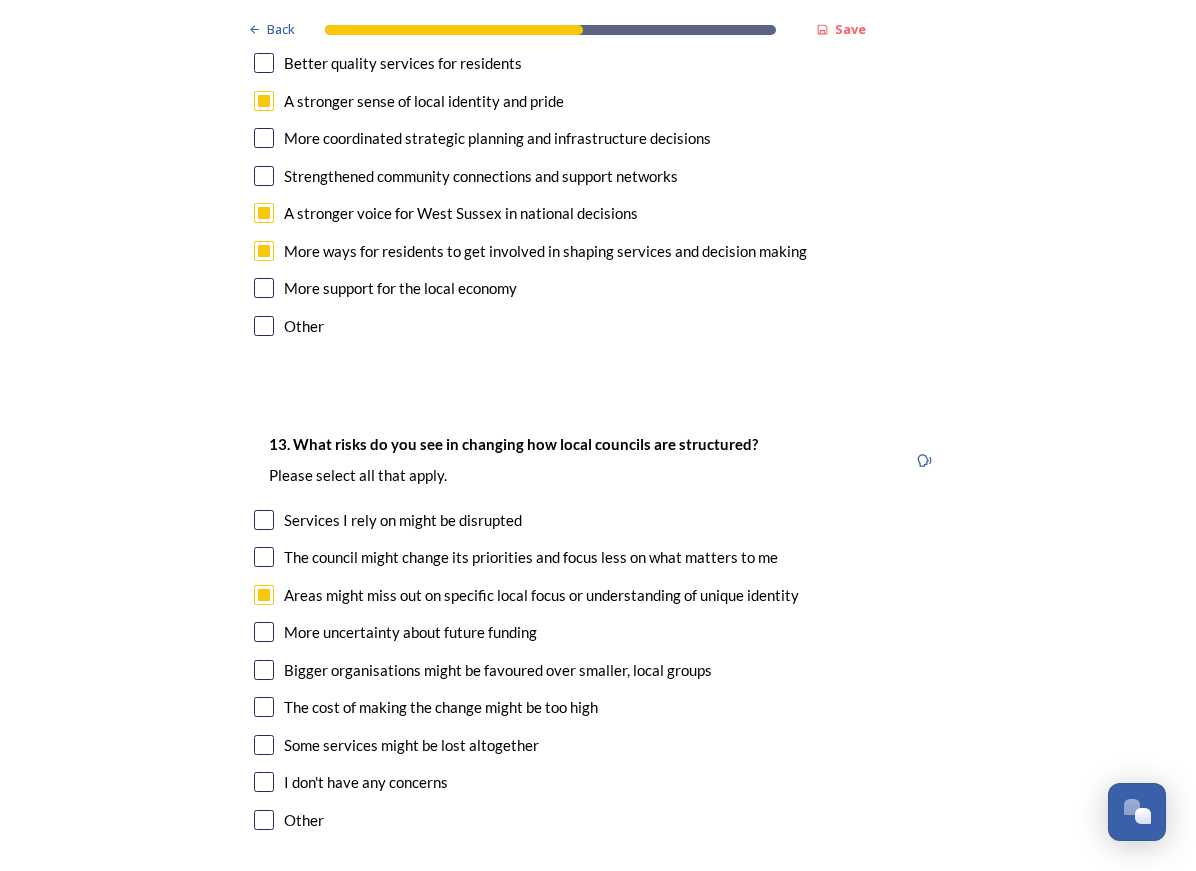 click at bounding box center (264, 632) 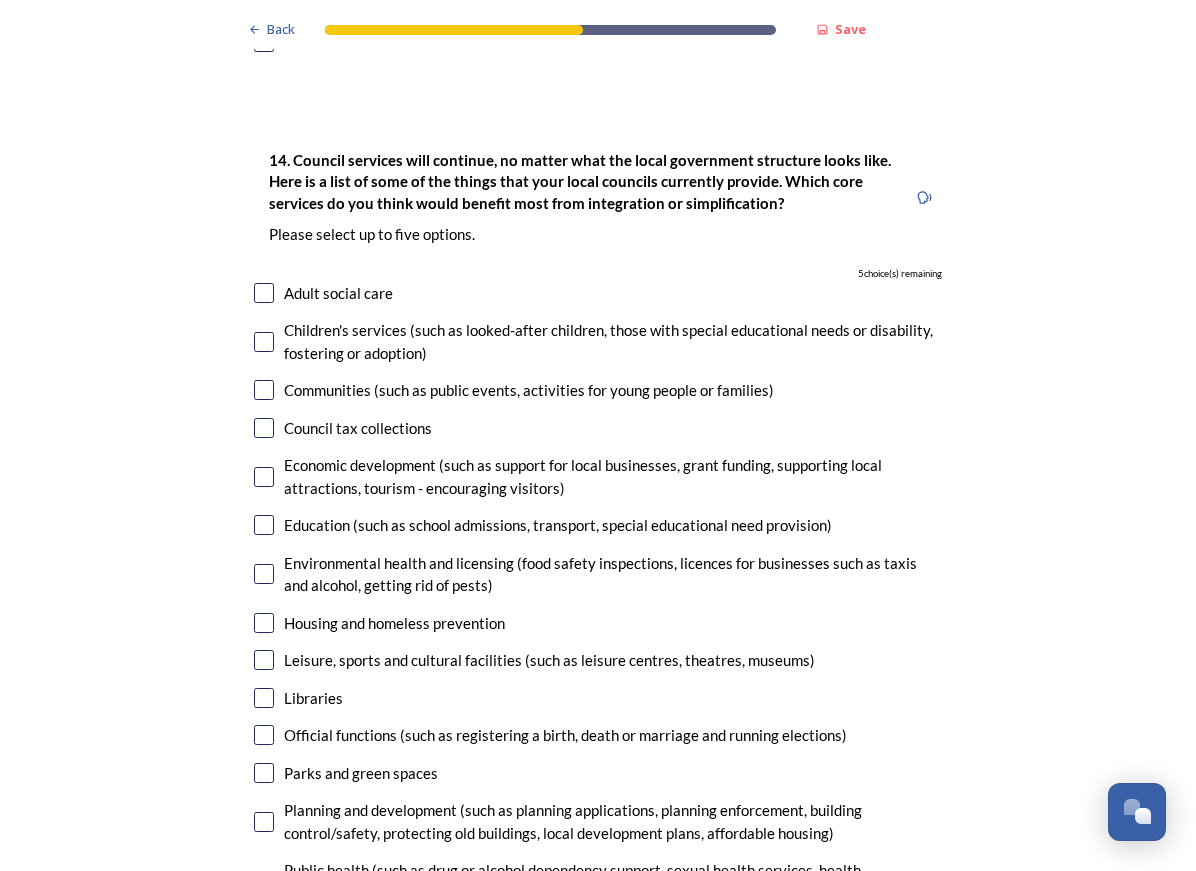 scroll, scrollTop: 4425, scrollLeft: 0, axis: vertical 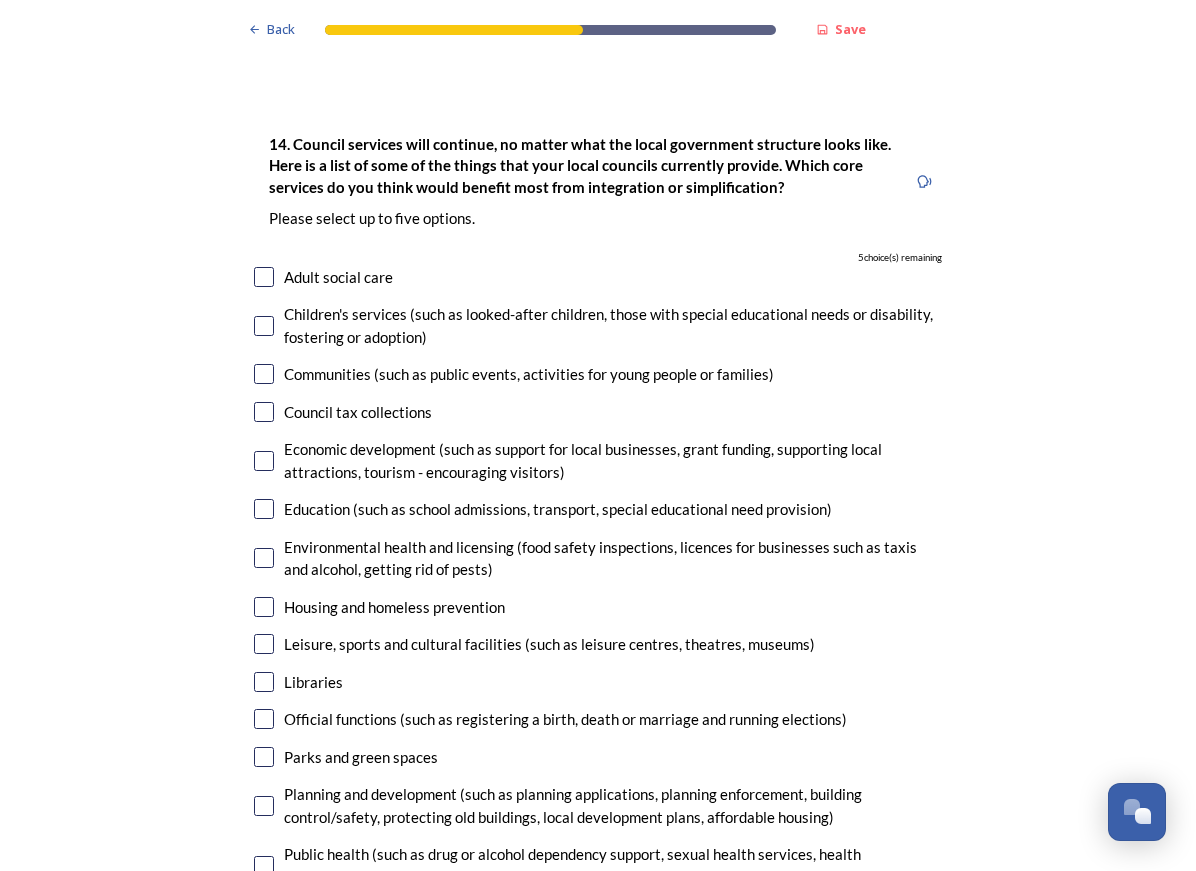 click at bounding box center [264, 326] 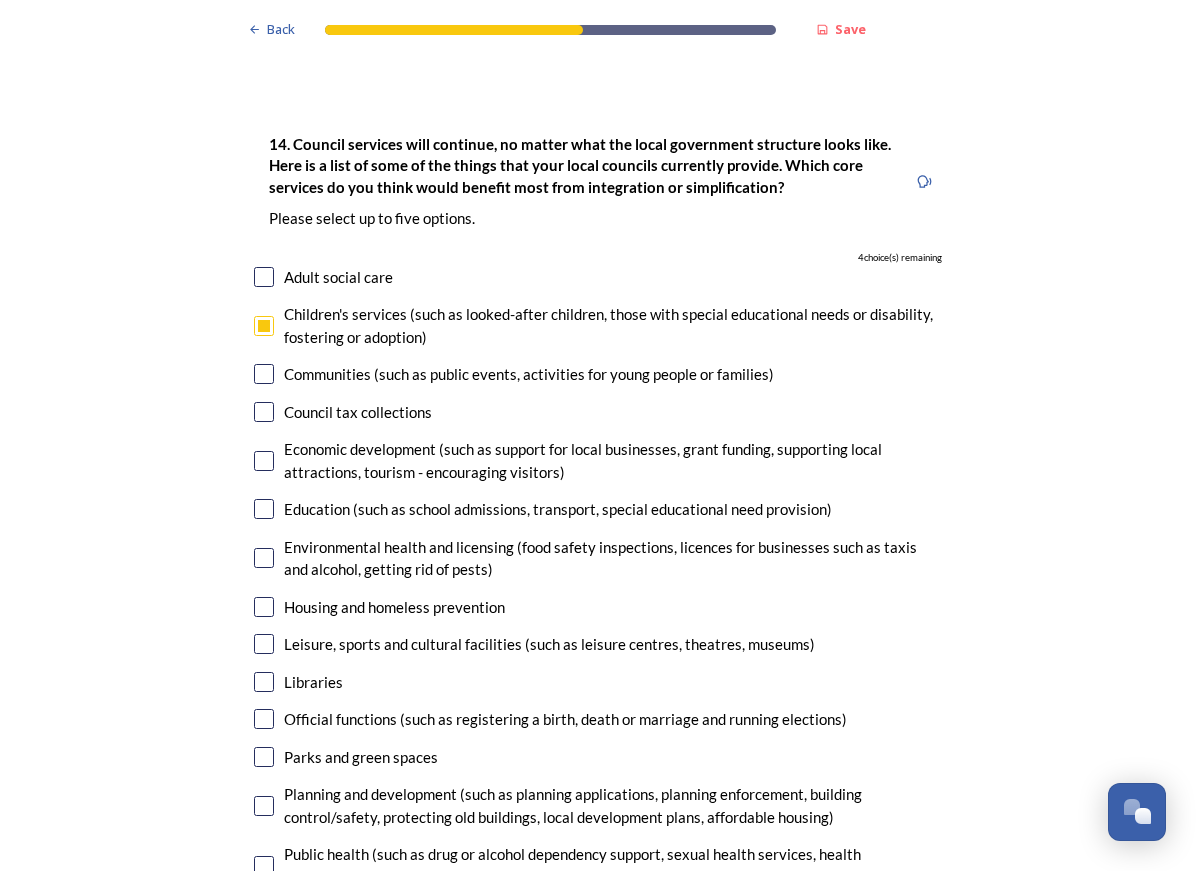 click at bounding box center (264, 644) 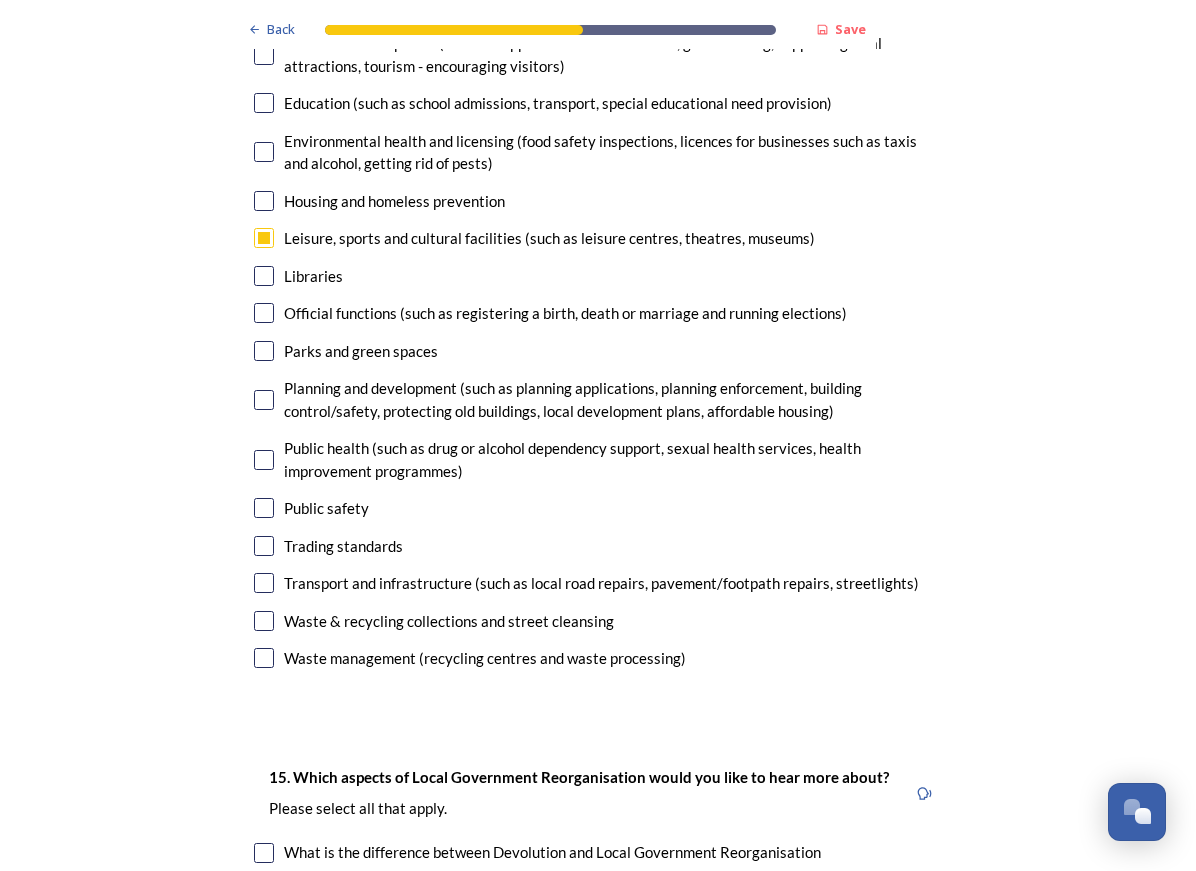 scroll, scrollTop: 4865, scrollLeft: 0, axis: vertical 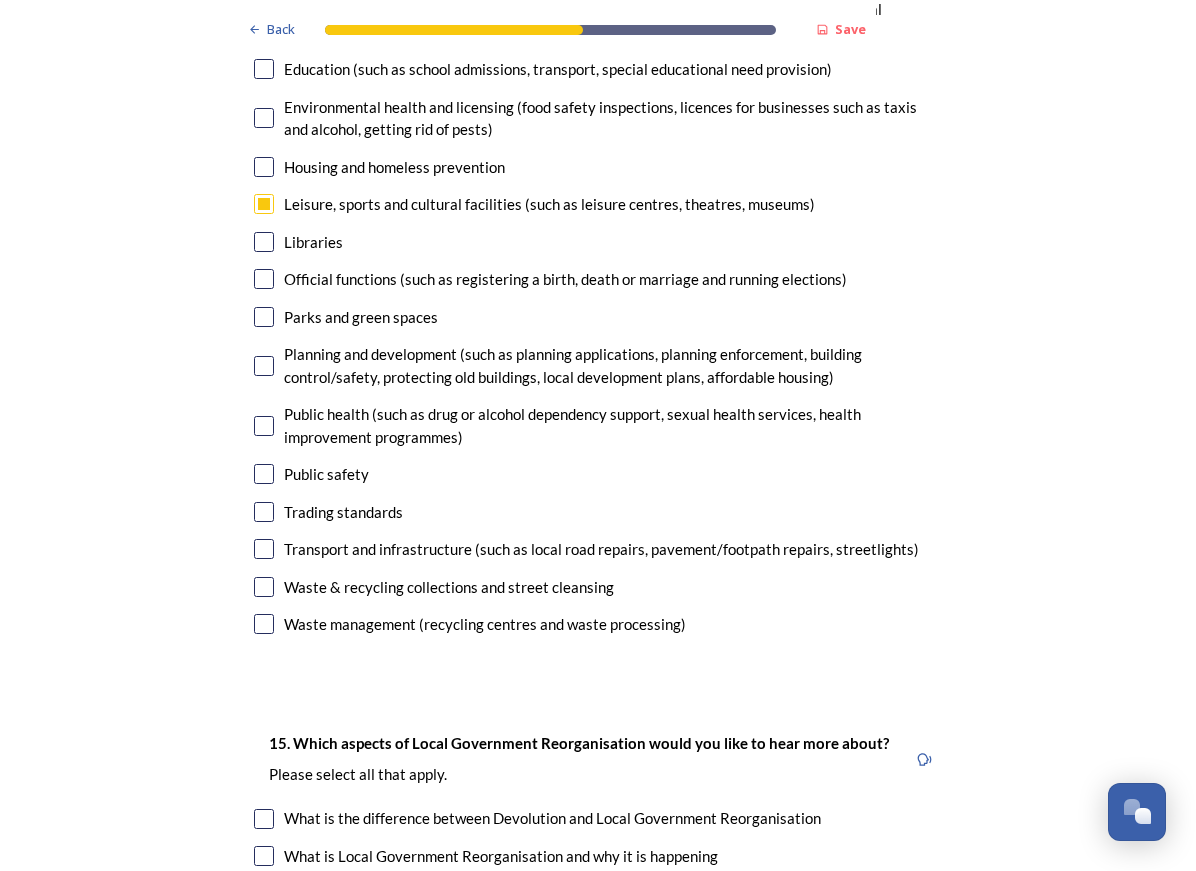 click on "14. Council services will continue, no matter what the local government structure looks like. Here is a list of some of the things that your local councils currently provide. ﻿Which core services do you think would benefit most from integration or simplification?  Please select up to five options. 3  choice(s) remaining Adult social care   Children's services (such as looked-after children, those with special educational needs or disability, fostering or adoption) Communities (such as public events, activities for young people or families)   Council tax collections Economic development (such as support for local businesses, grant funding, supporting local attractions, tourism - encouraging visitors)  Education (such as school admissions, transport, special educational need provision)  Environmental health and licensing (food safety inspections, licences for businesses such as taxis and alcohol, getting rid of pests) Housing and homeless prevention Libraries Parks and green spaces Public safety" at bounding box center [598, 166] 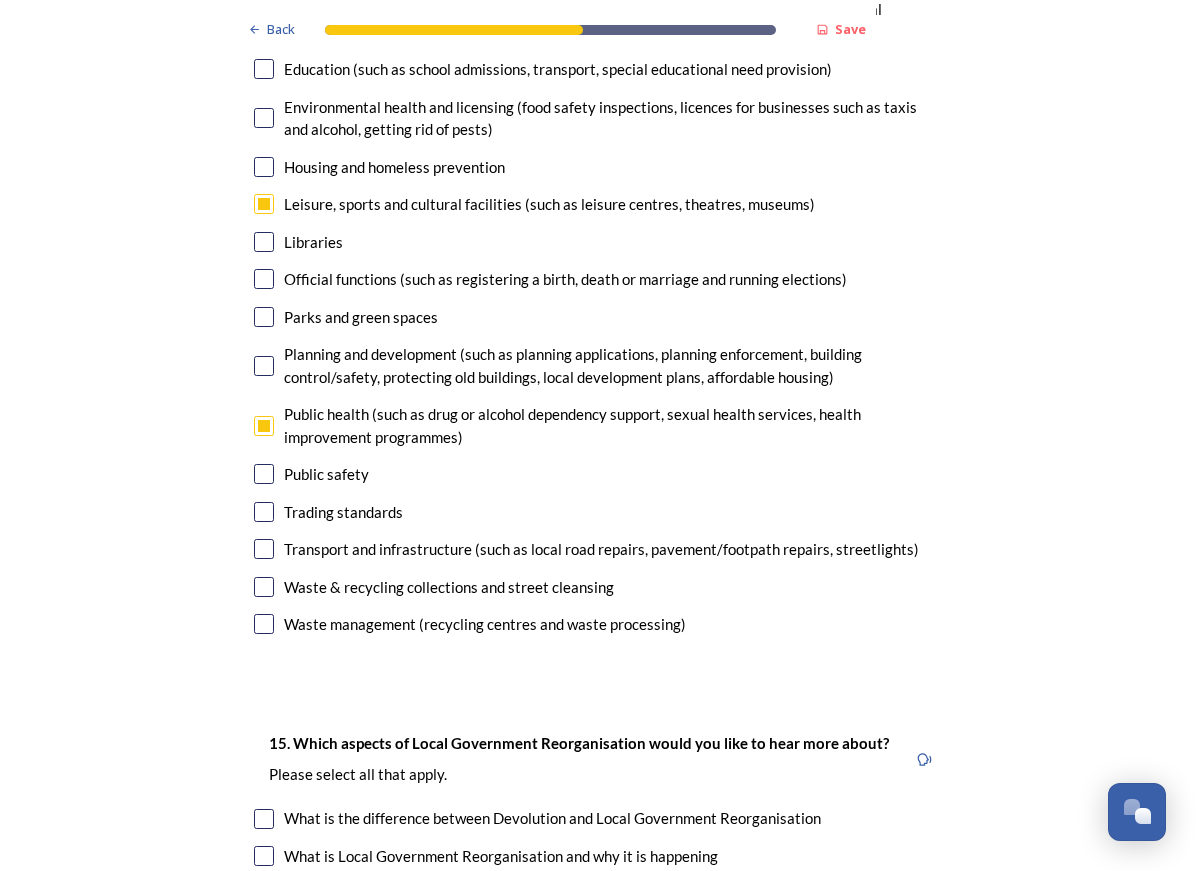 click at bounding box center (264, 474) 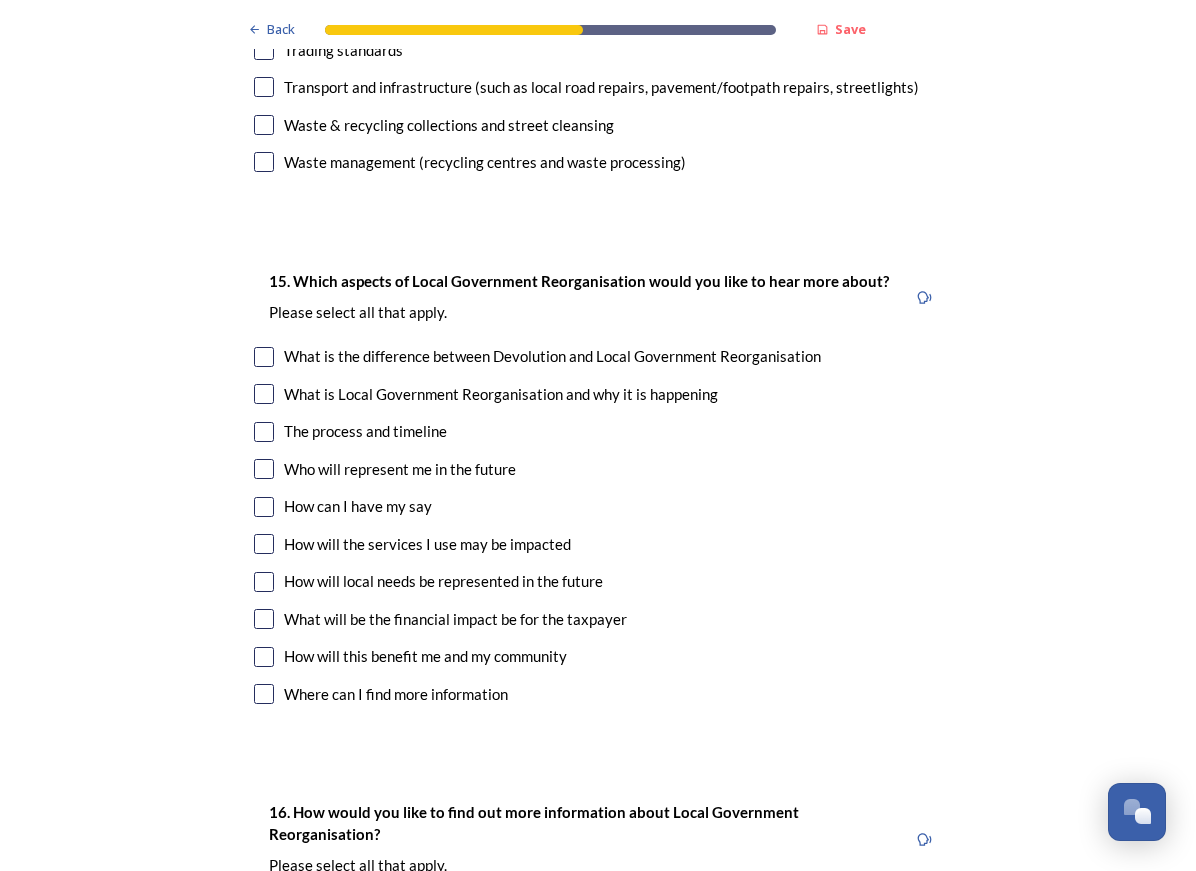 scroll, scrollTop: 5345, scrollLeft: 0, axis: vertical 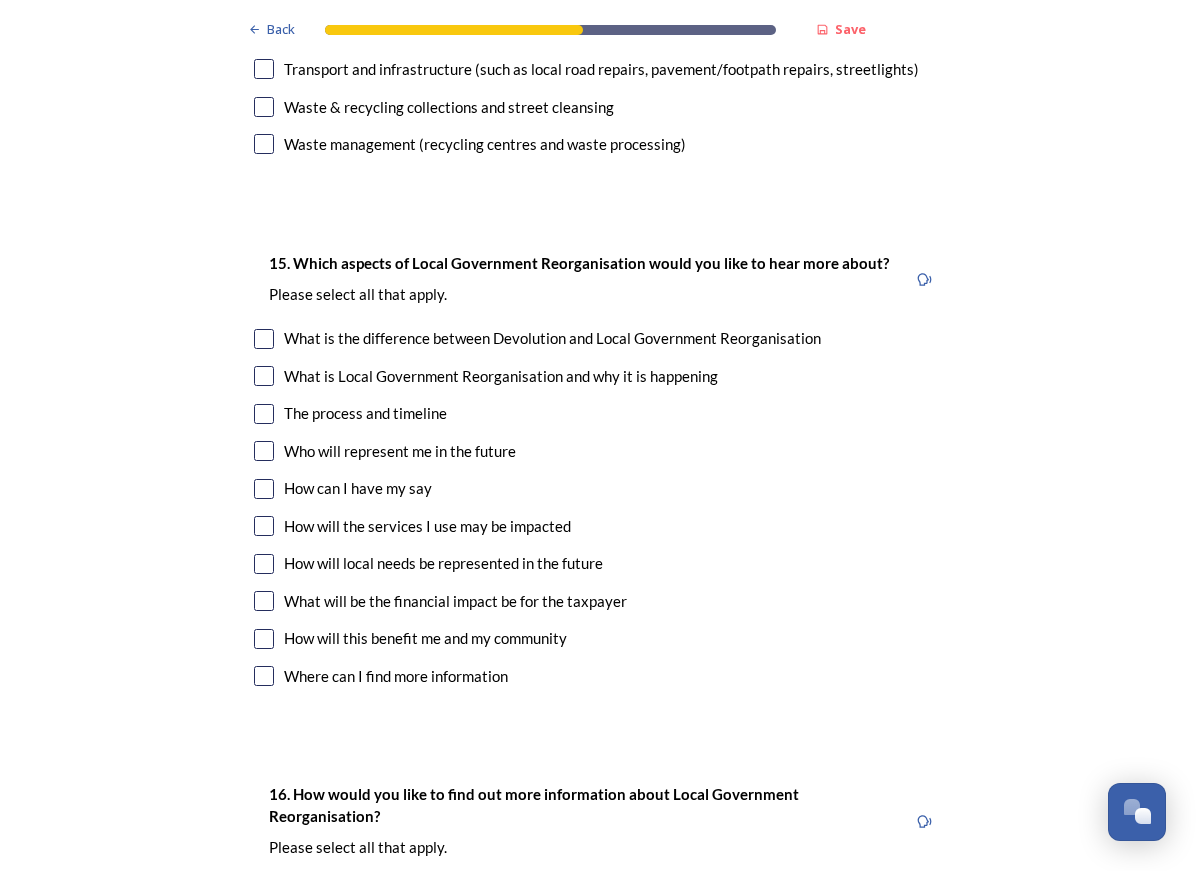 click at bounding box center [264, 376] 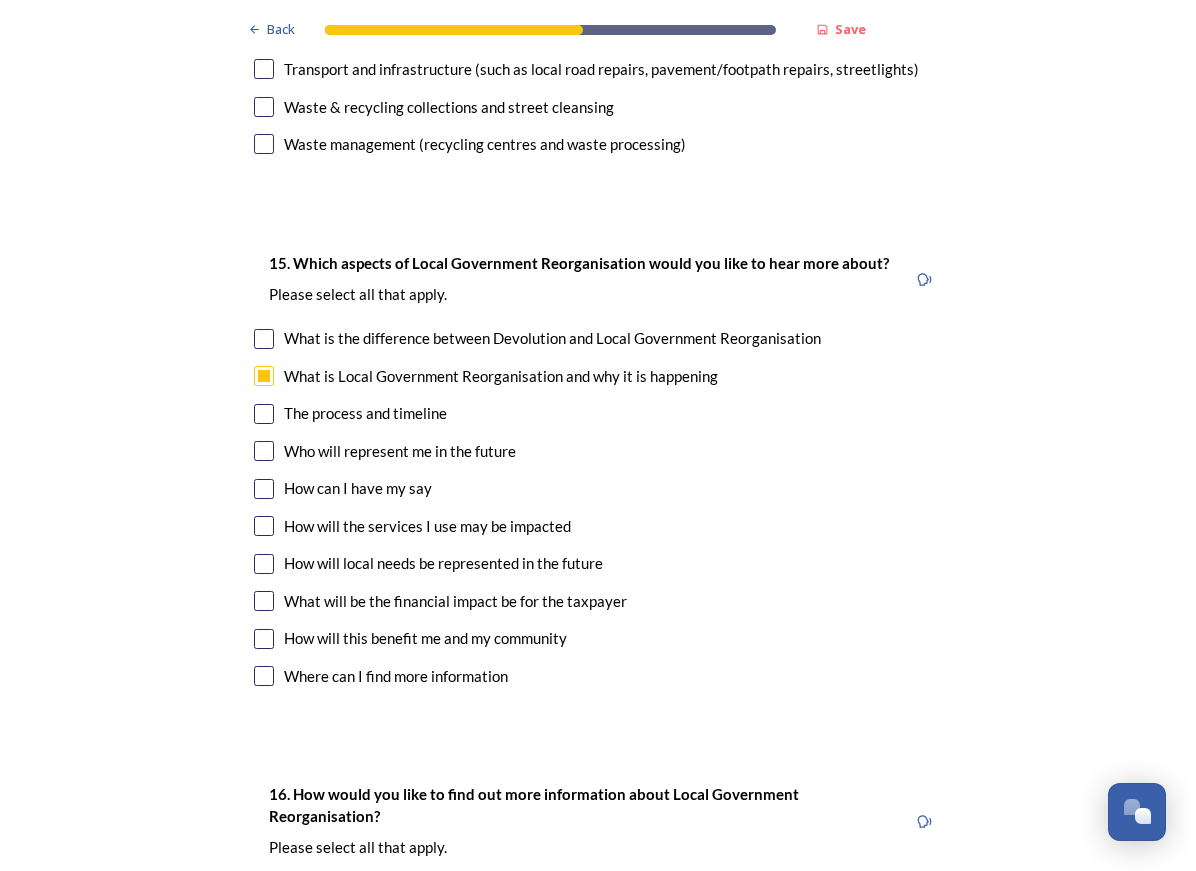 click at bounding box center (264, 601) 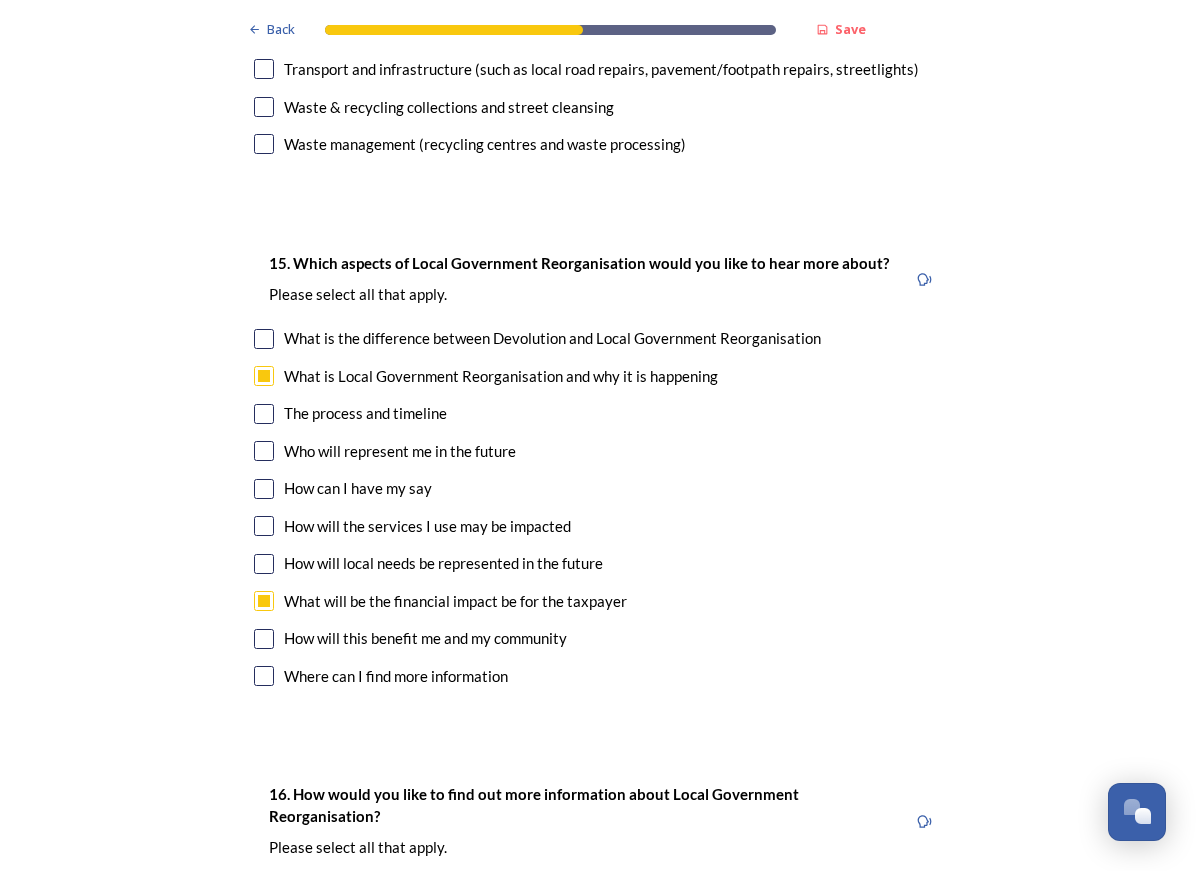 click at bounding box center [264, 676] 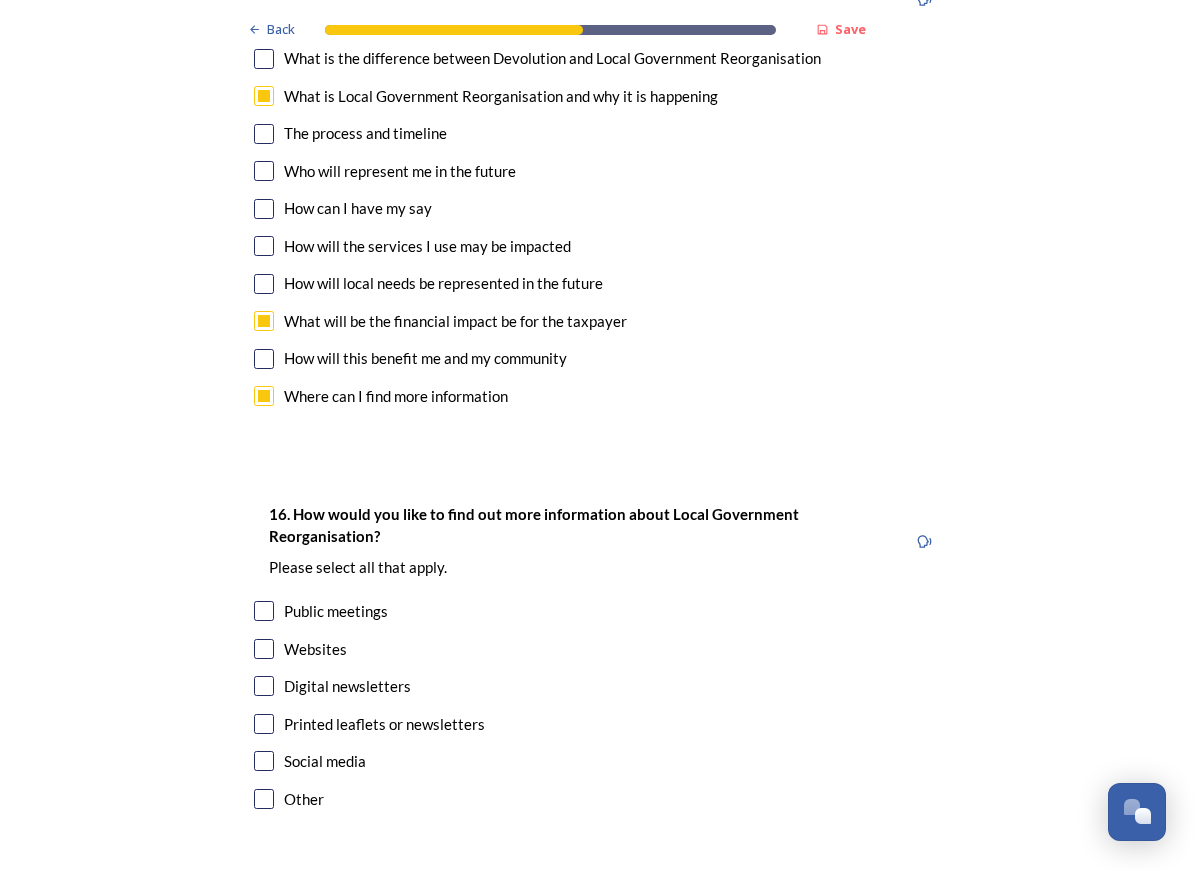 scroll, scrollTop: 5665, scrollLeft: 0, axis: vertical 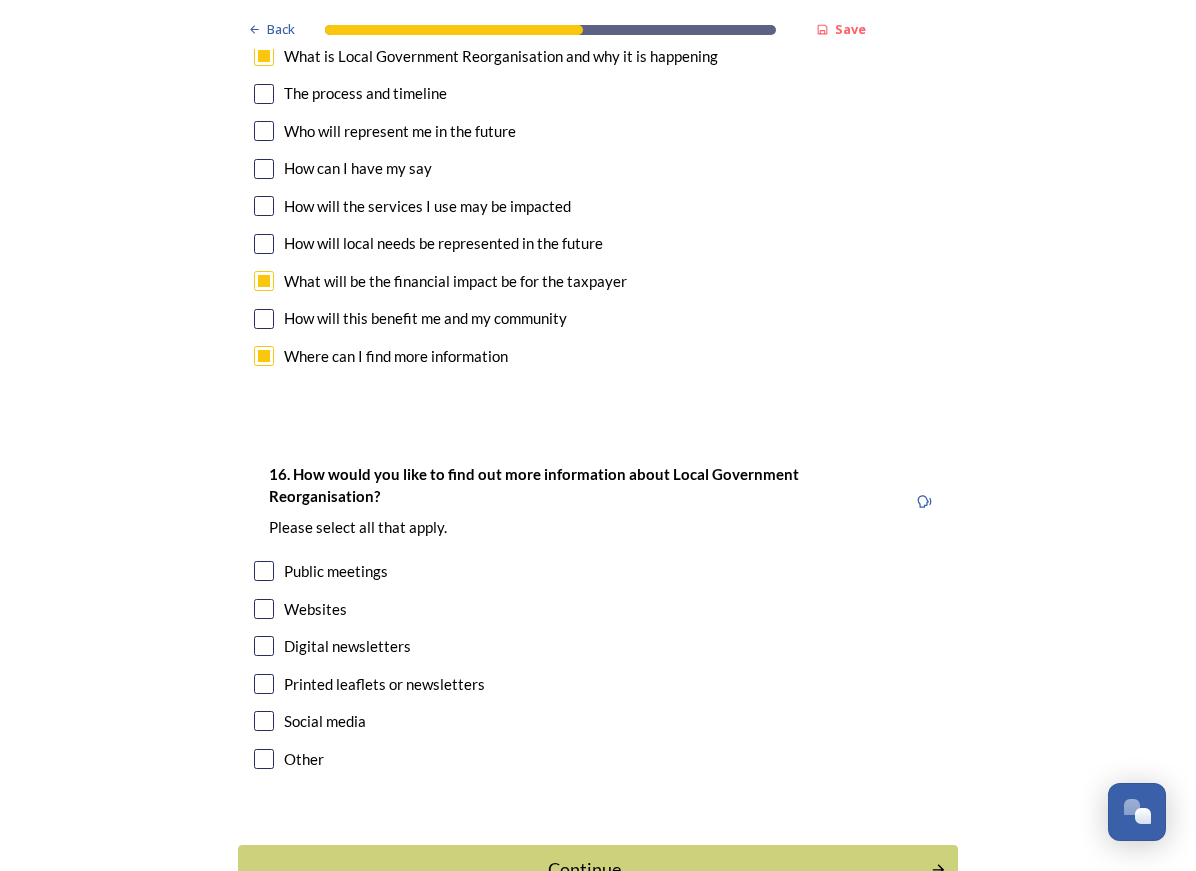 click at bounding box center [264, 721] 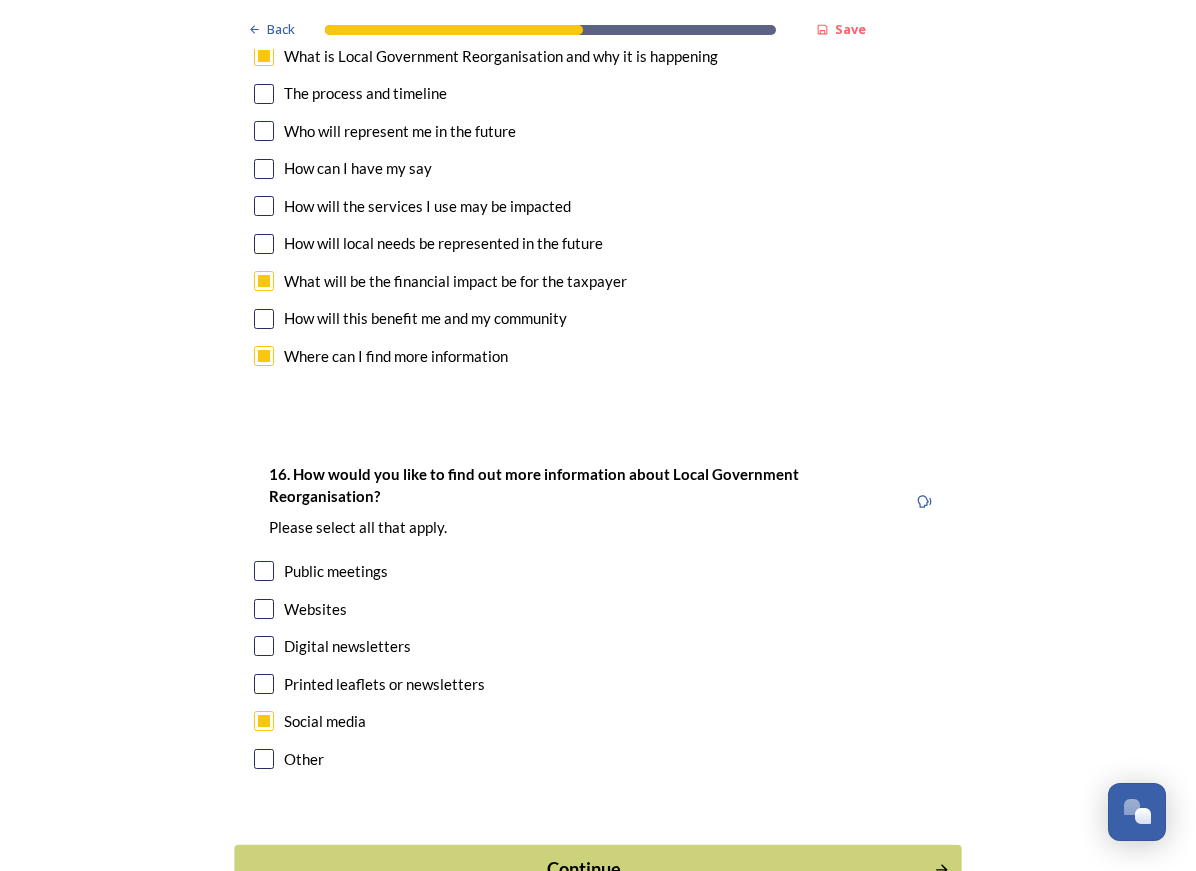 click on "Continue" at bounding box center [584, 869] 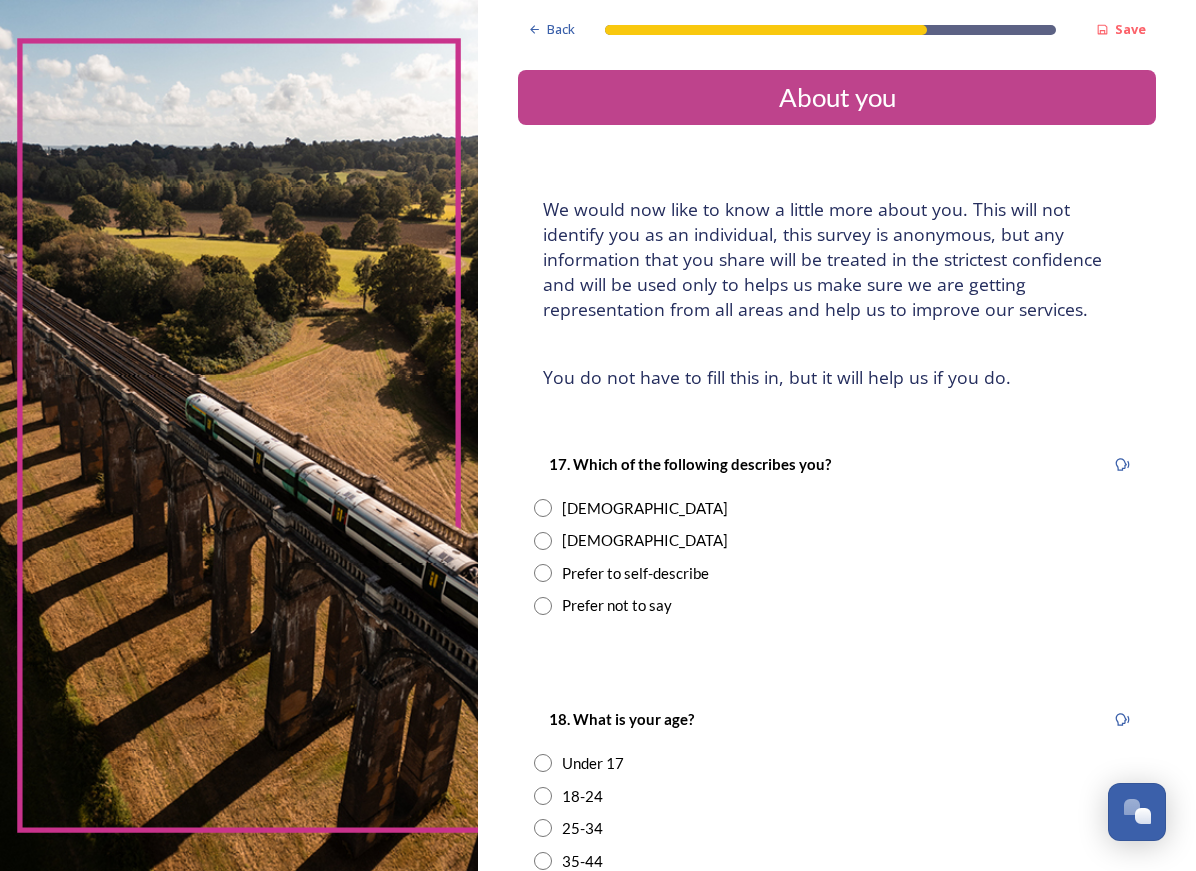 click at bounding box center (543, 508) 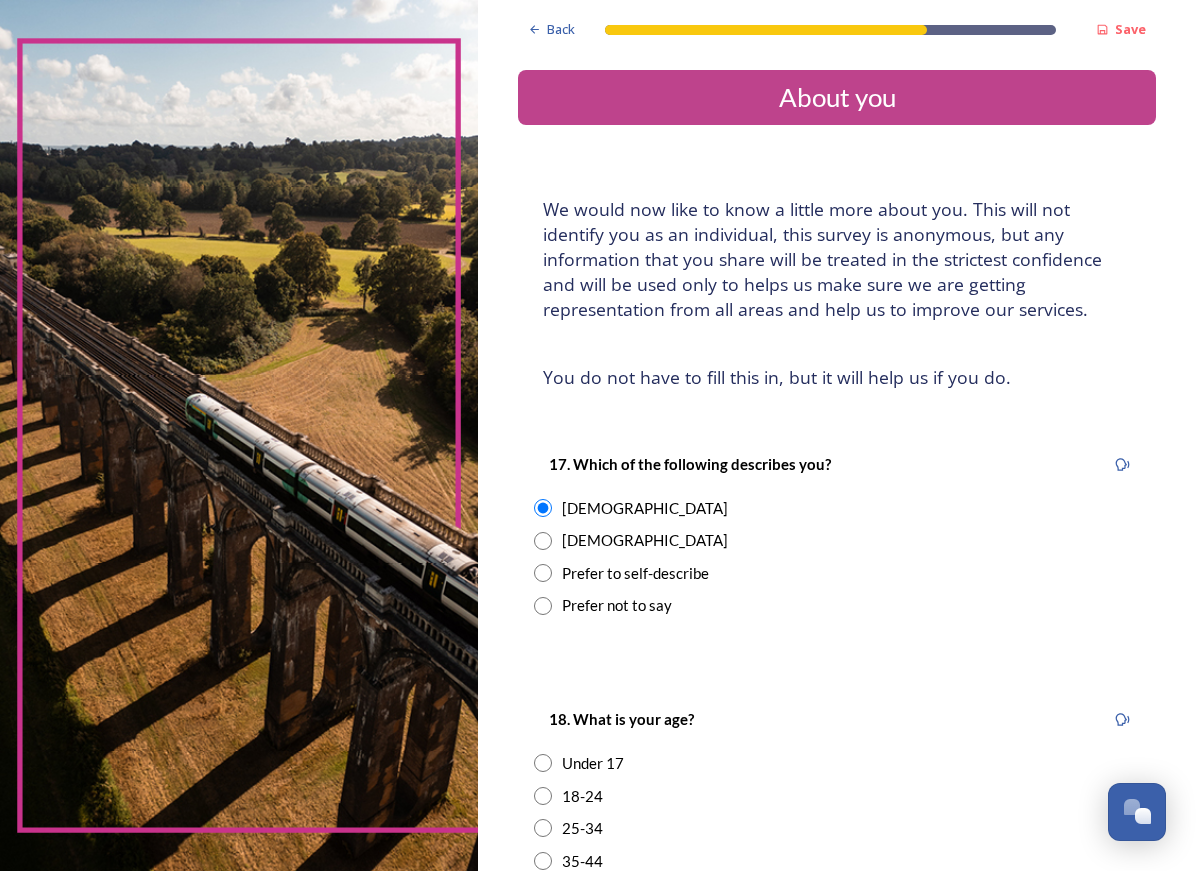 click at bounding box center (543, 861) 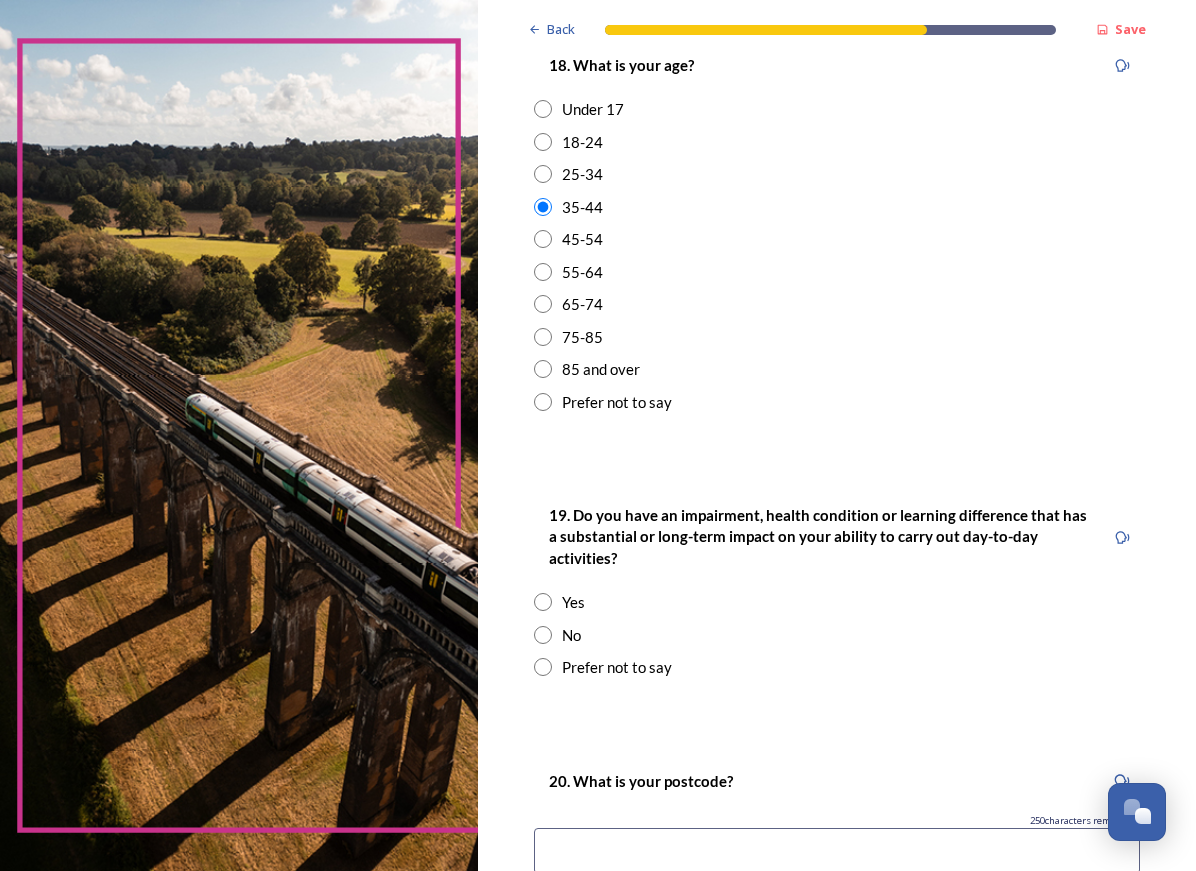scroll, scrollTop: 720, scrollLeft: 0, axis: vertical 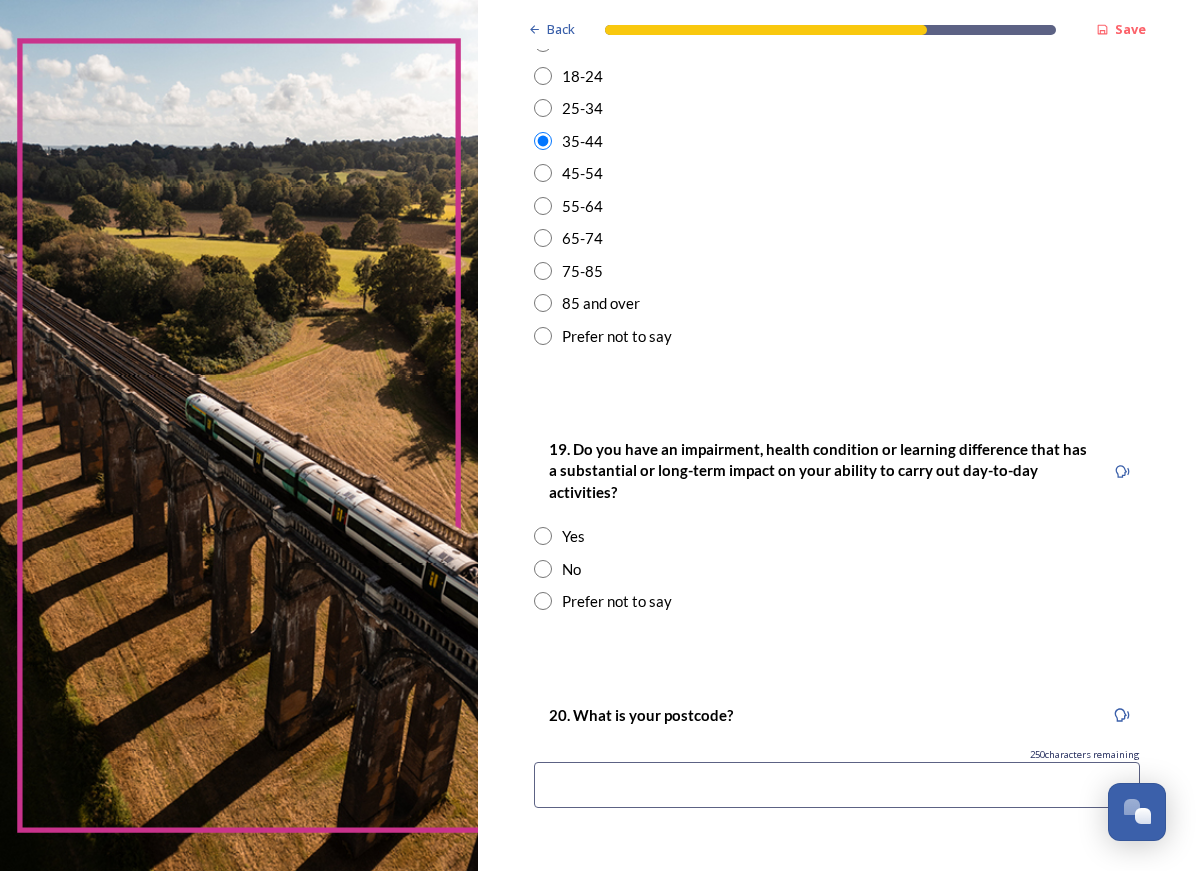 click at bounding box center [543, 569] 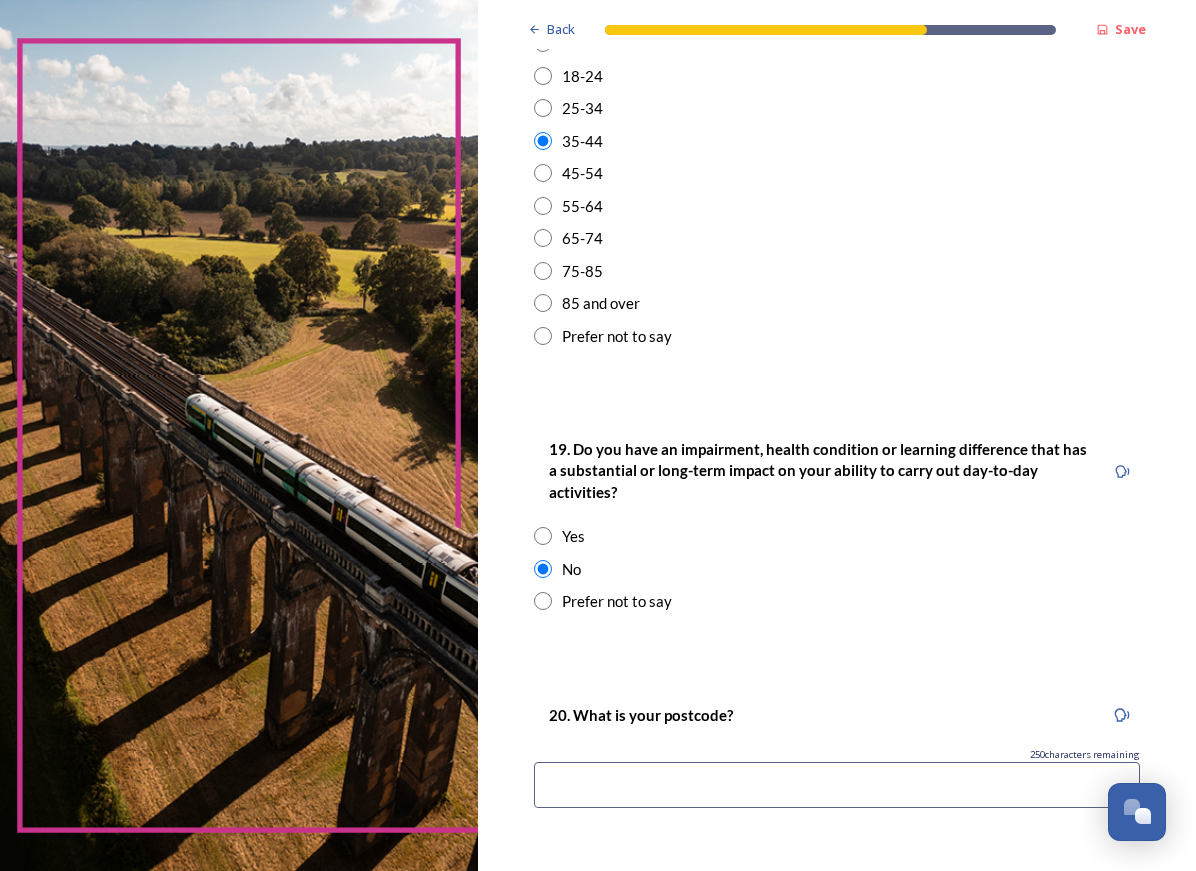 click at bounding box center (837, 785) 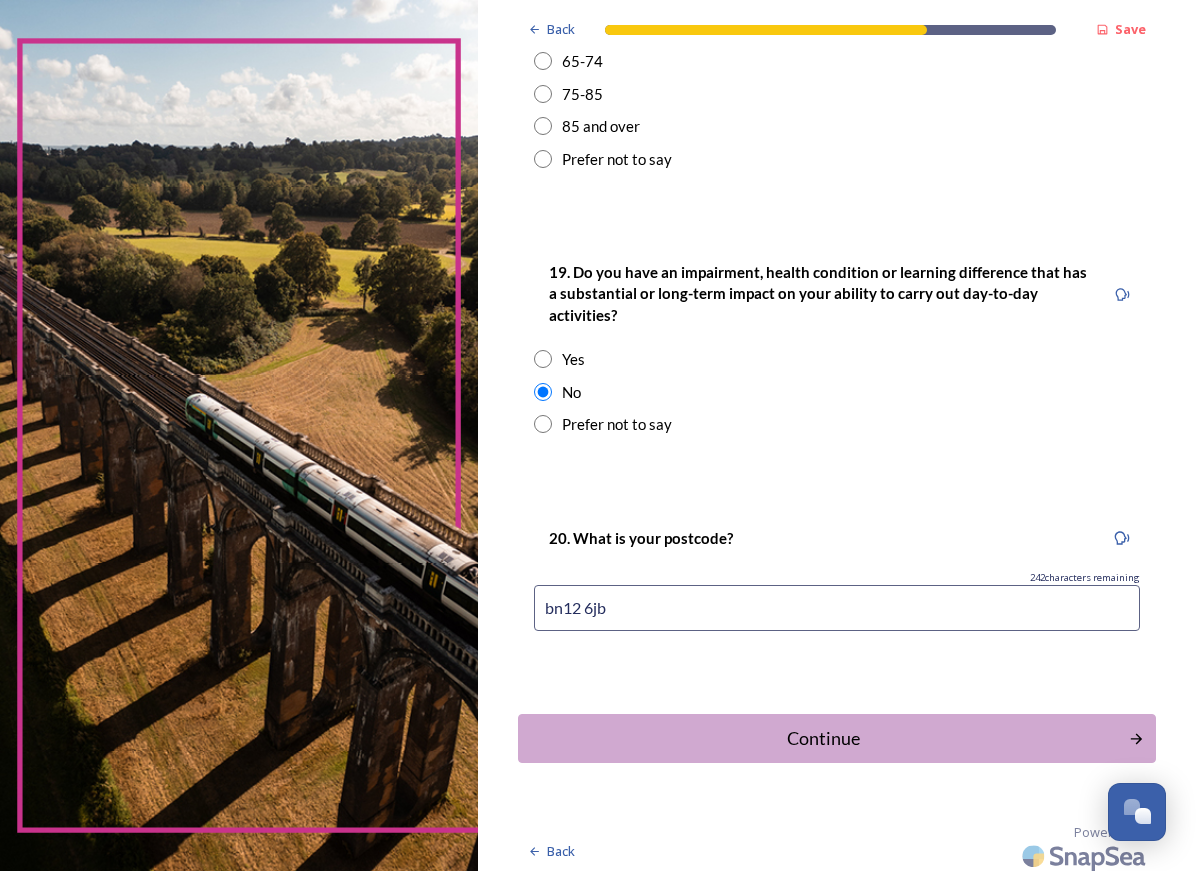 scroll, scrollTop: 903, scrollLeft: 0, axis: vertical 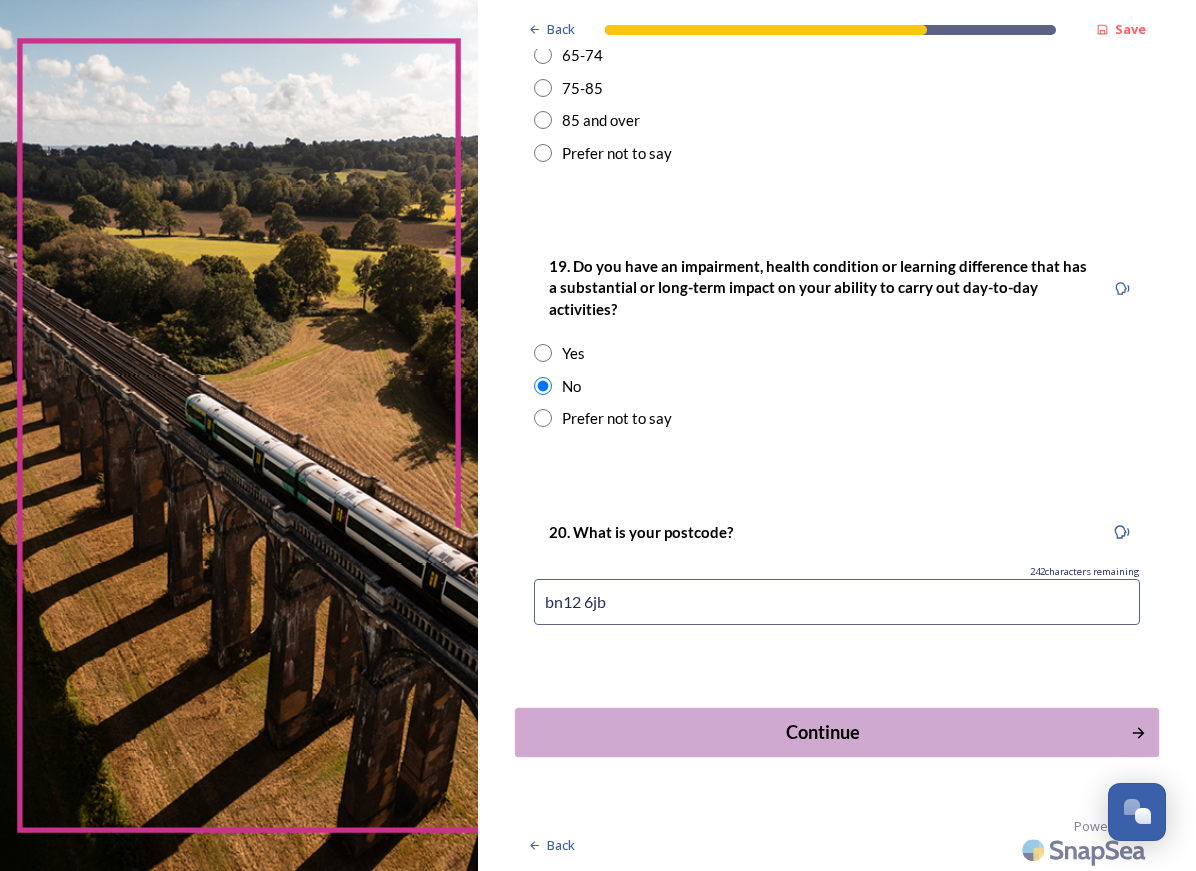 type on "bn12 6jb" 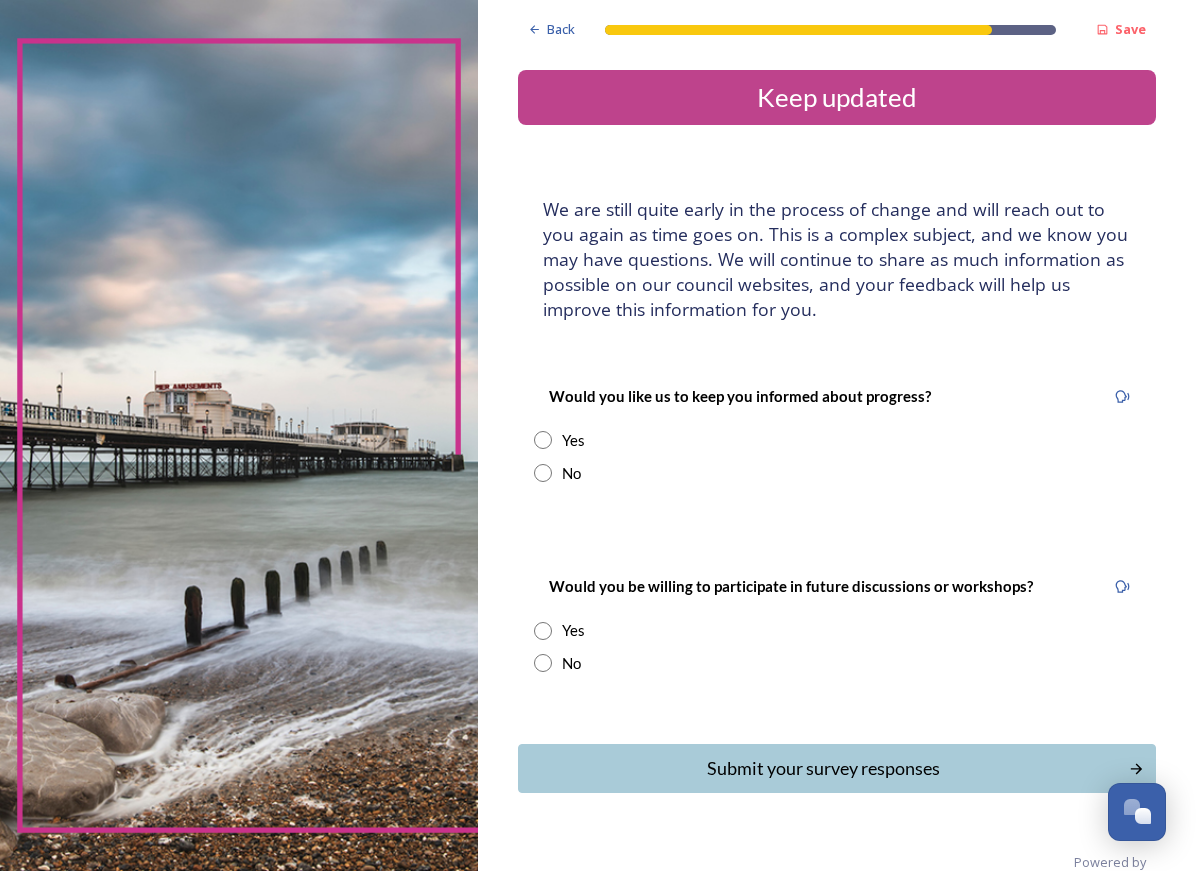click at bounding box center (543, 440) 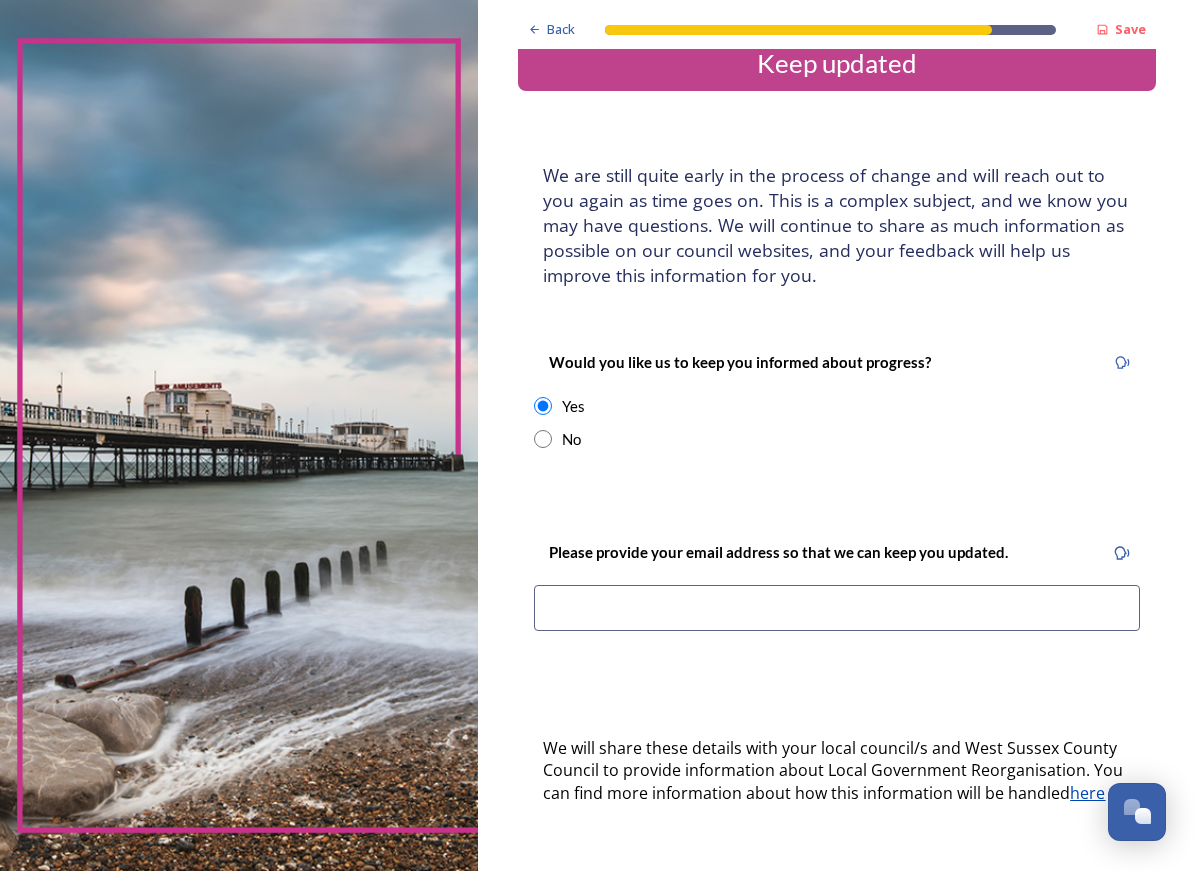 scroll, scrollTop: 63, scrollLeft: 0, axis: vertical 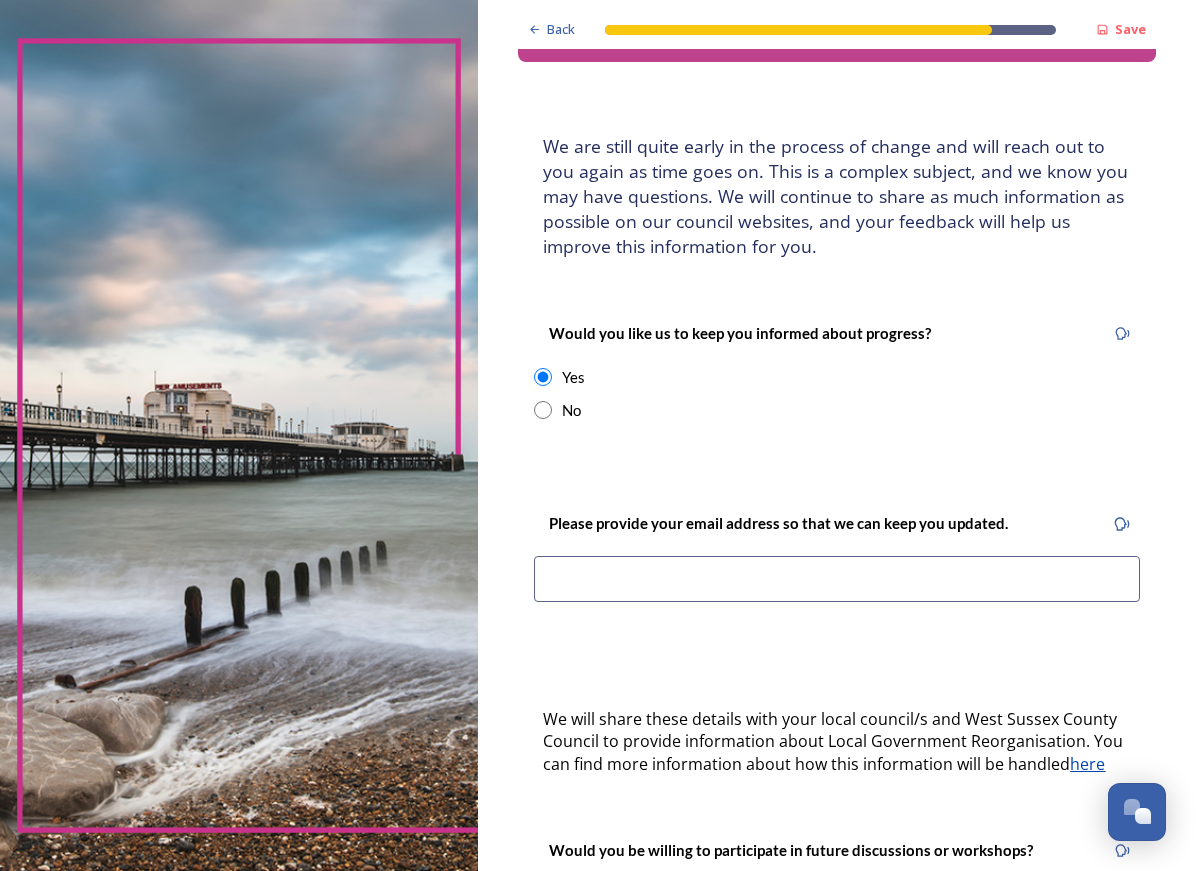 click at bounding box center (837, 579) 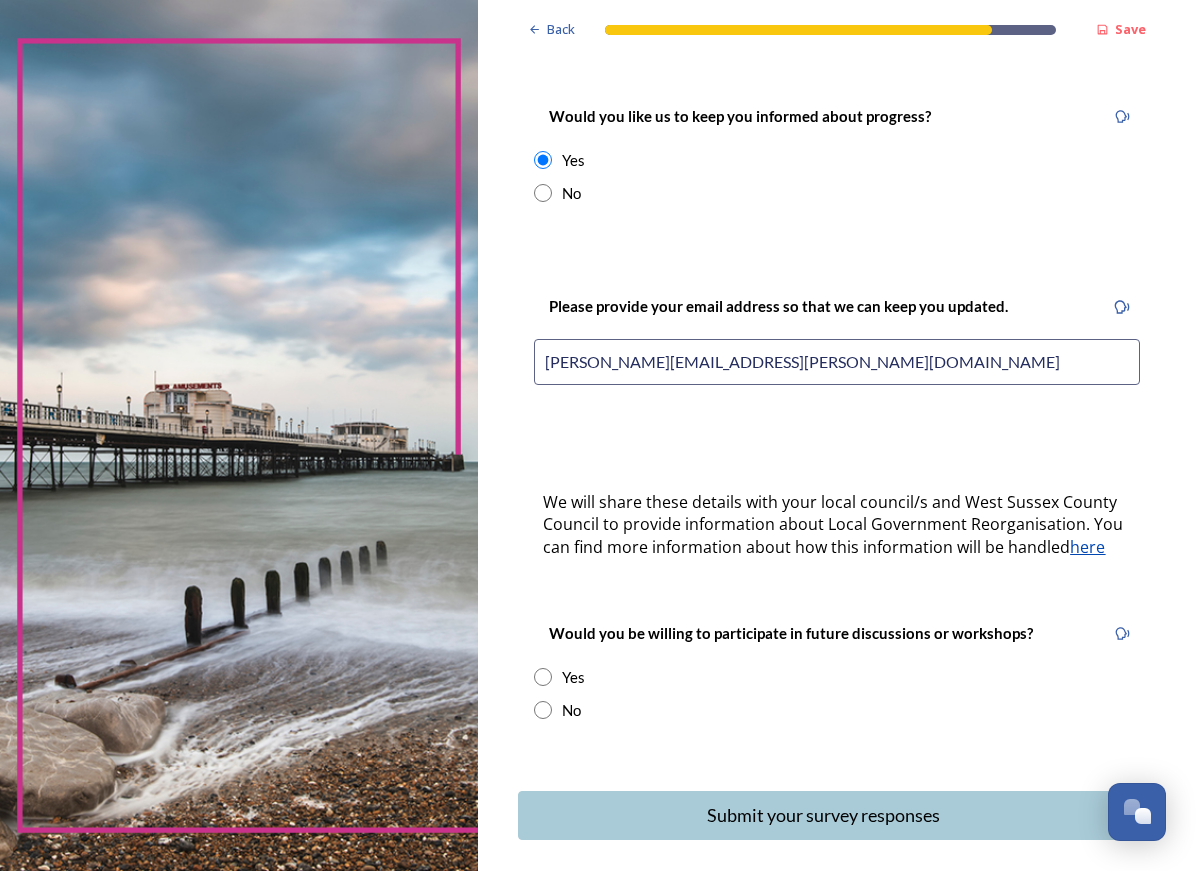 scroll, scrollTop: 286, scrollLeft: 0, axis: vertical 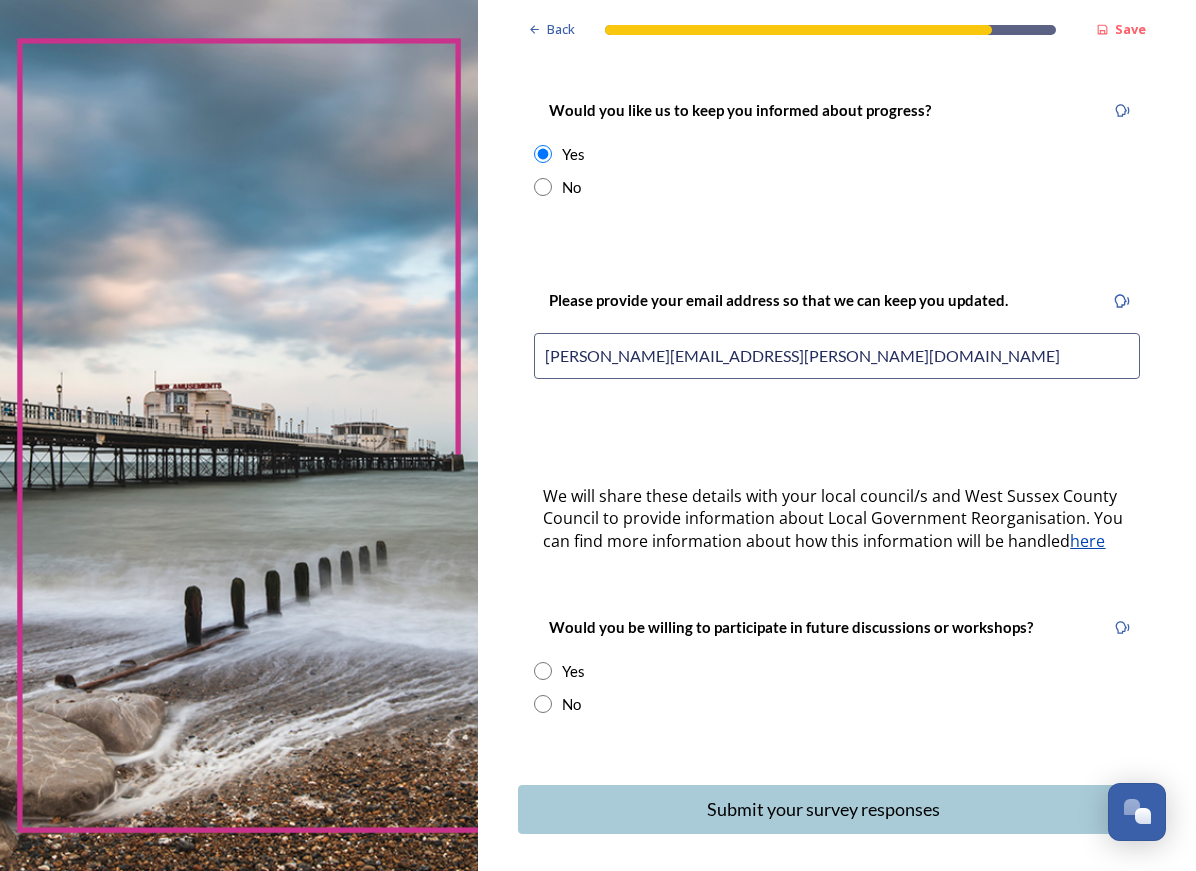 type on "[PERSON_NAME][EMAIL_ADDRESS][PERSON_NAME][DOMAIN_NAME]" 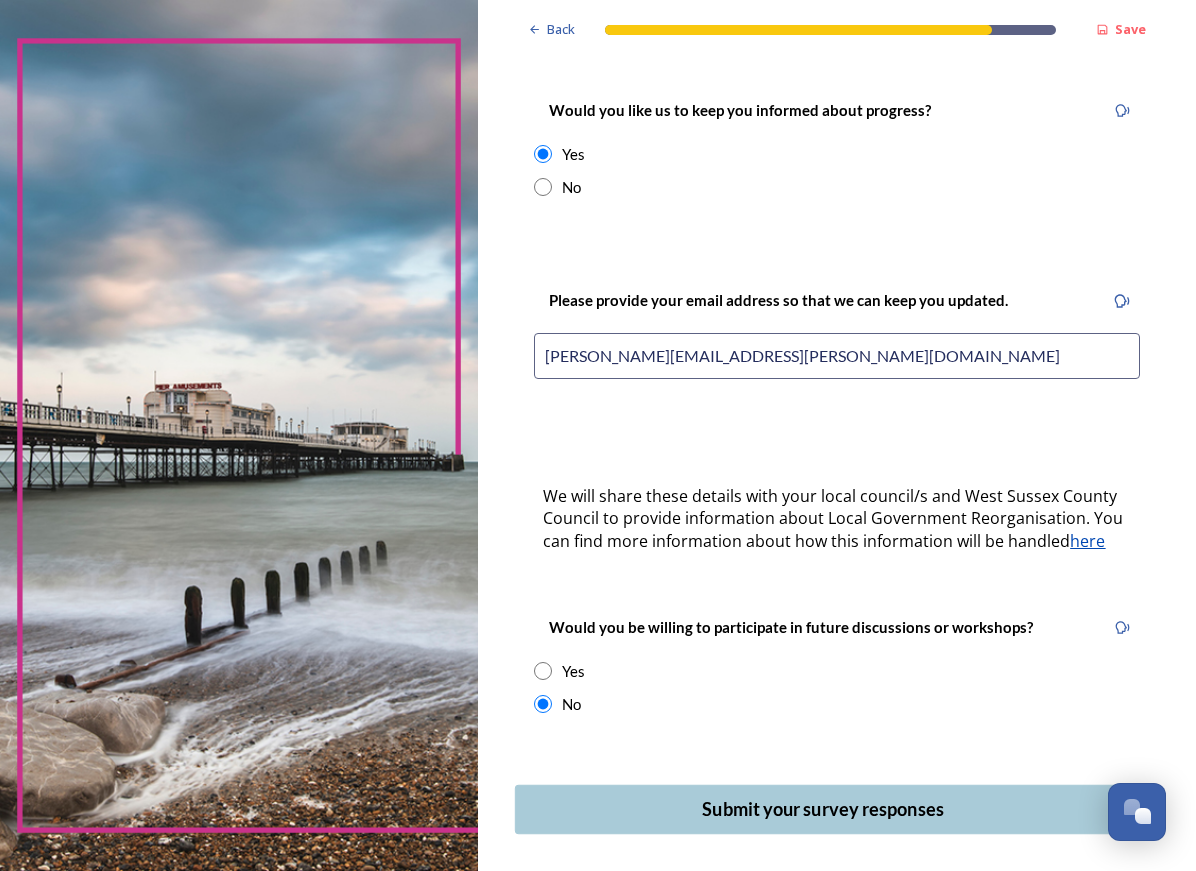click on "Submit your survey responses" at bounding box center (823, 809) 